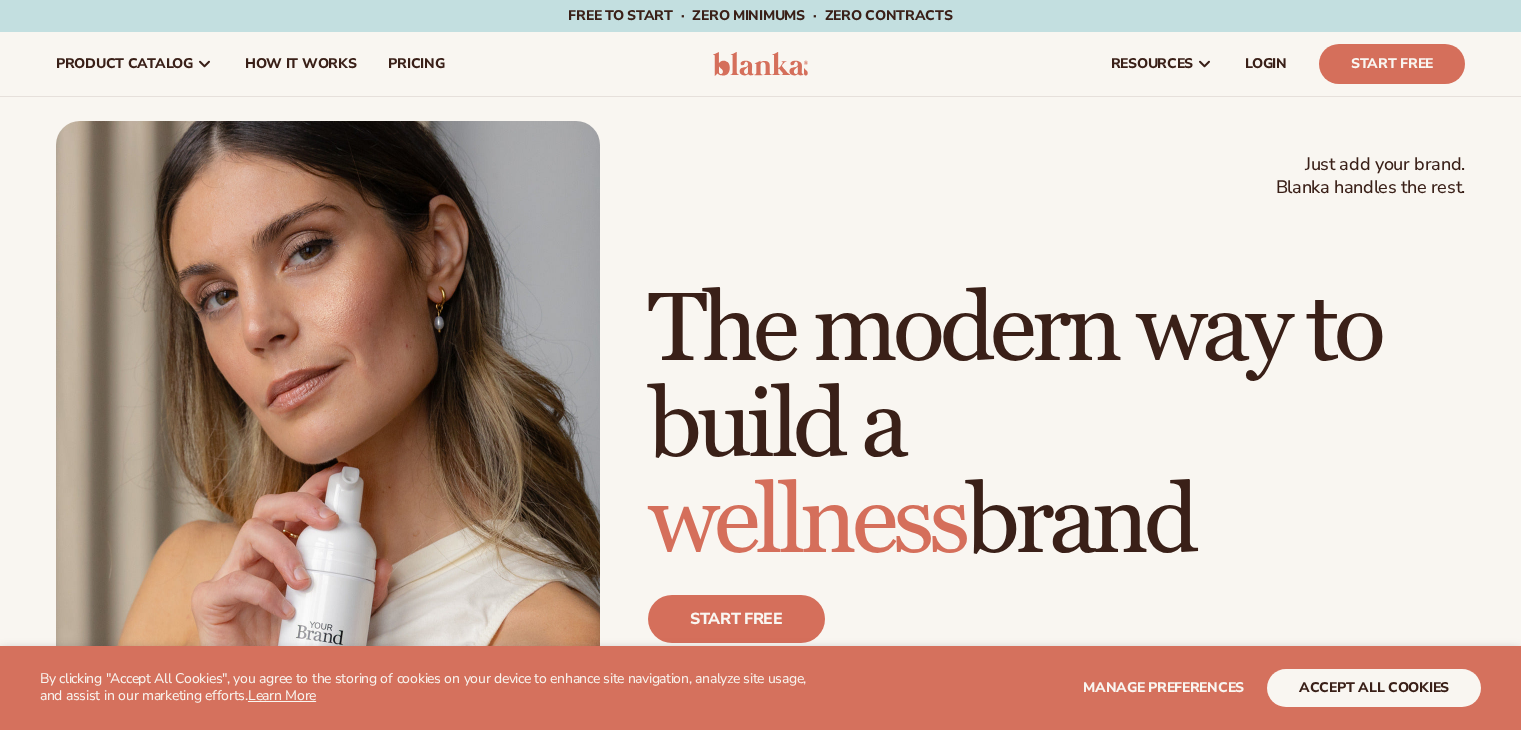 scroll, scrollTop: 3800, scrollLeft: 0, axis: vertical 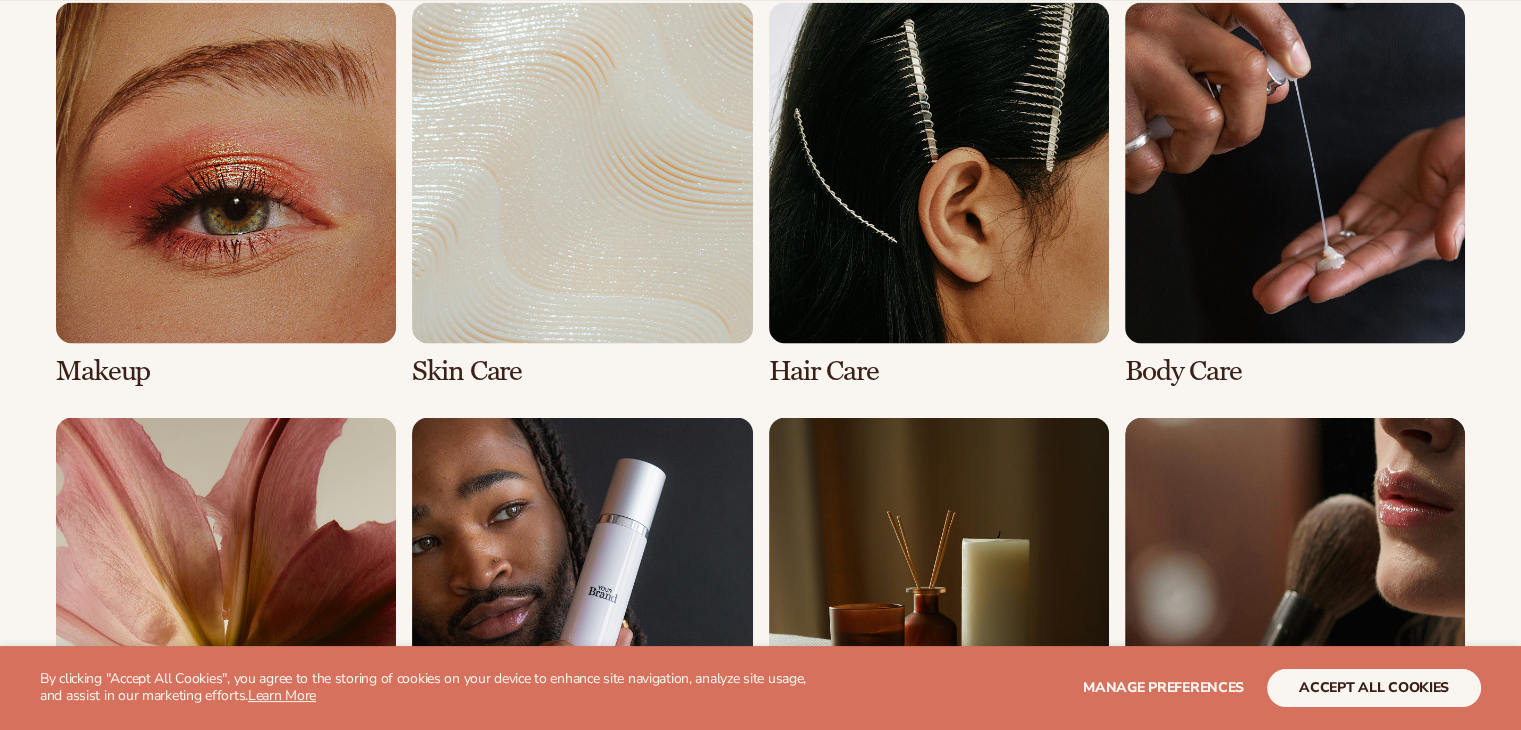 click at bounding box center (582, 193) 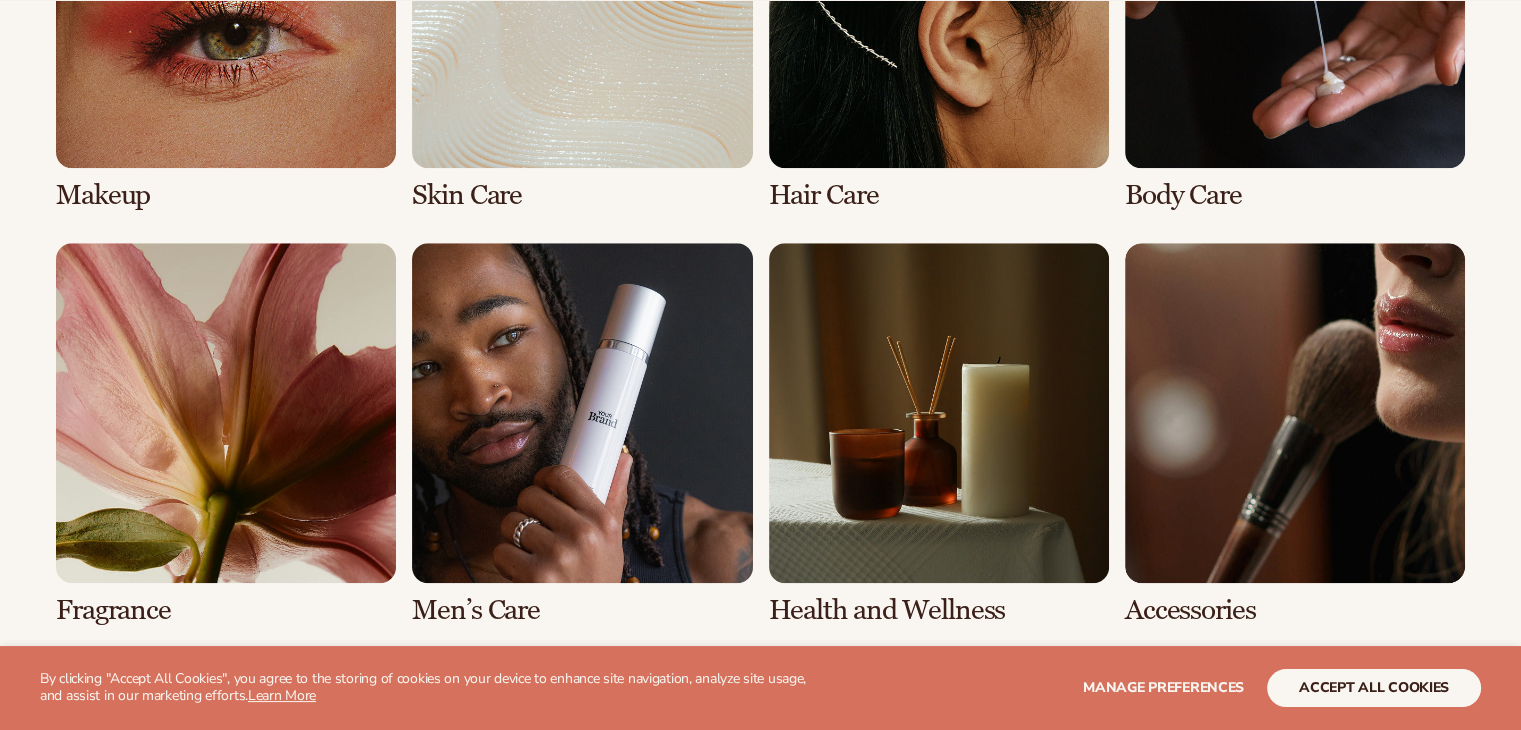 scroll, scrollTop: 1800, scrollLeft: 0, axis: vertical 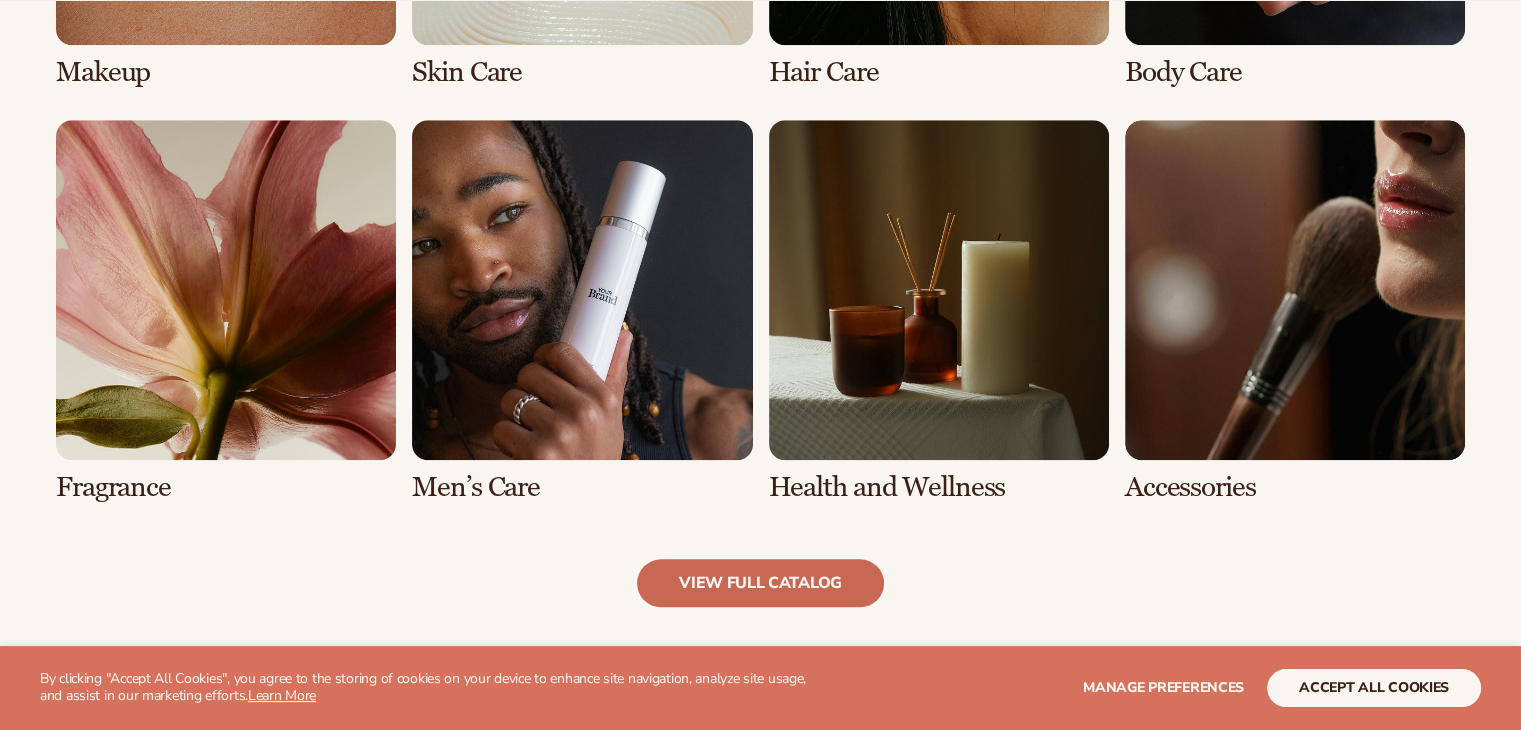 click on "view full catalog" at bounding box center [760, 583] 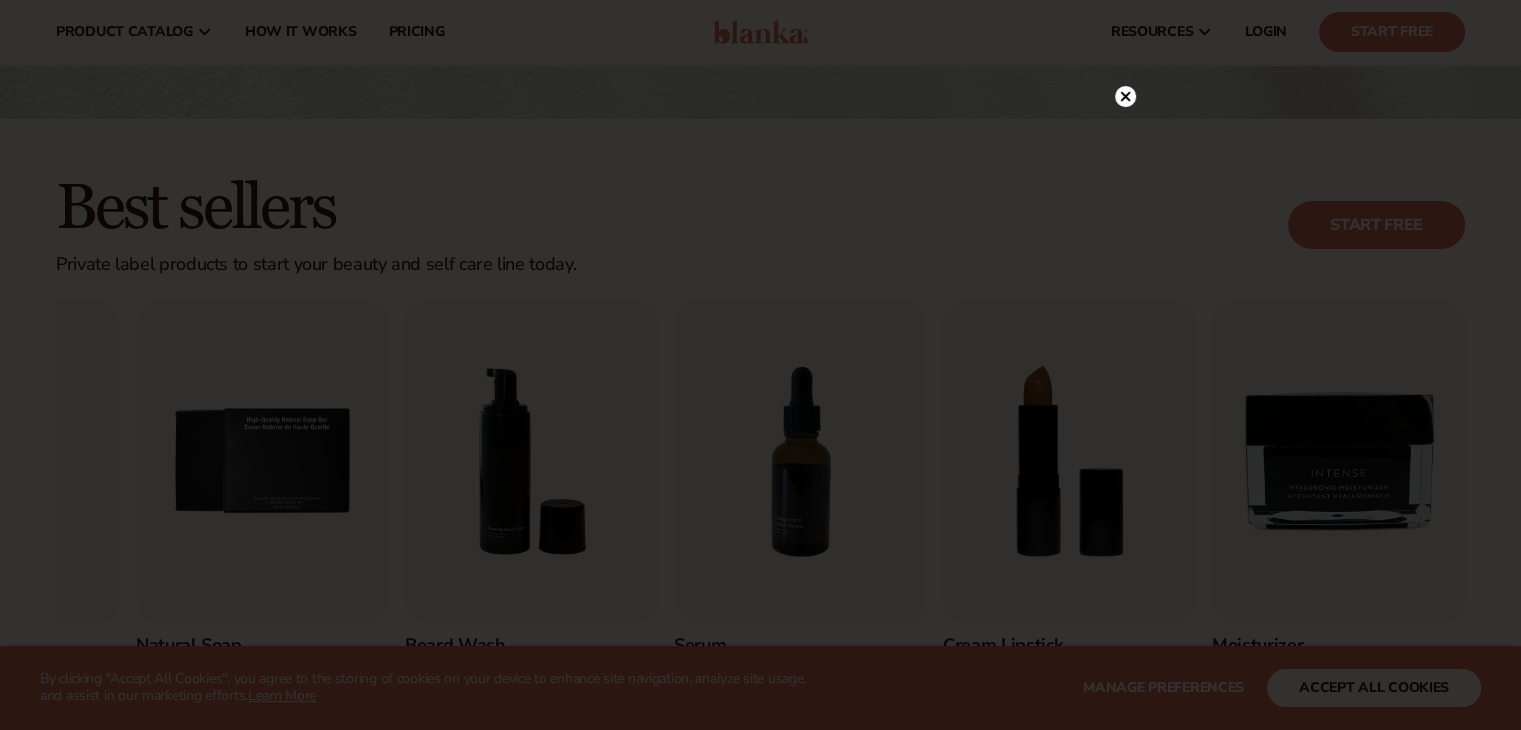 scroll, scrollTop: 200, scrollLeft: 0, axis: vertical 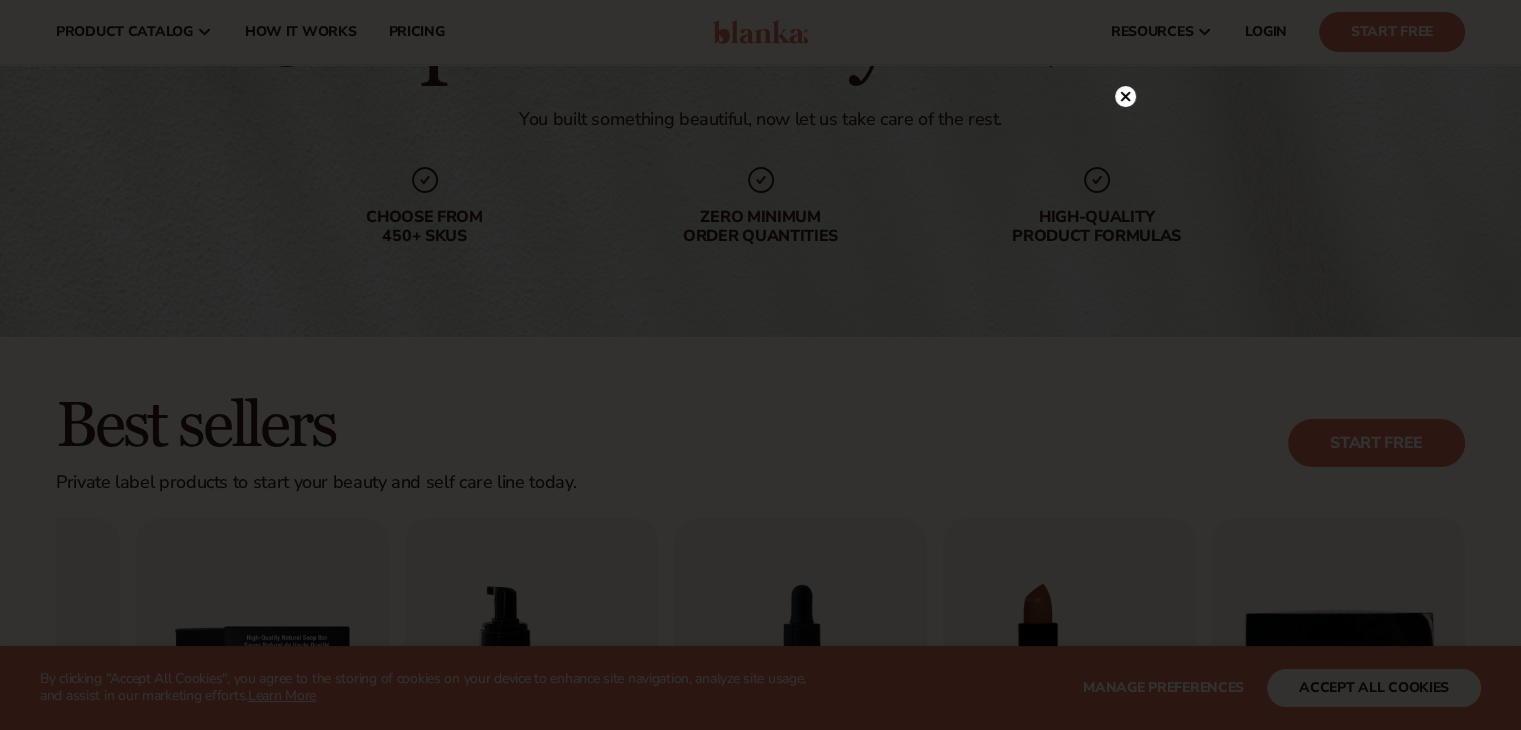 click 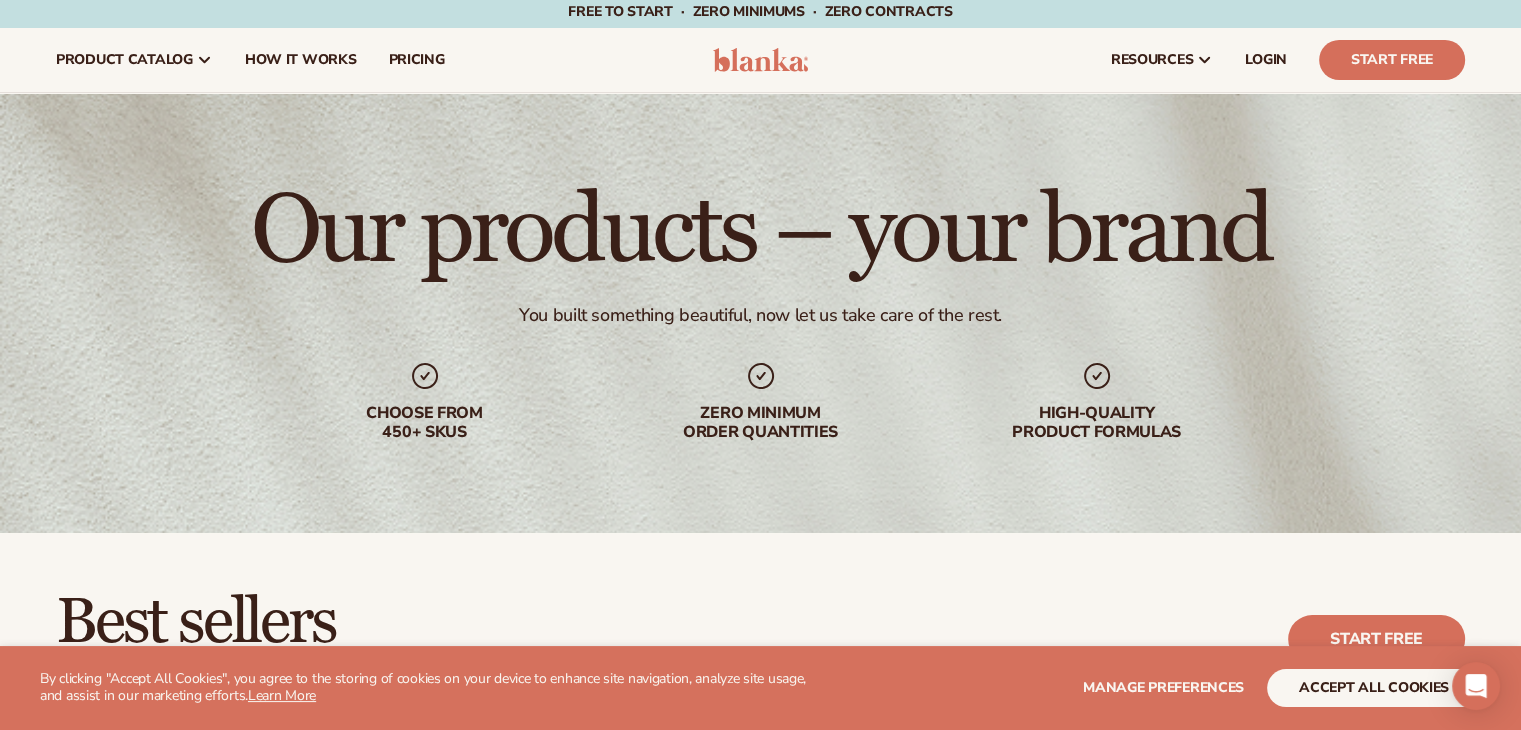 scroll, scrollTop: 0, scrollLeft: 0, axis: both 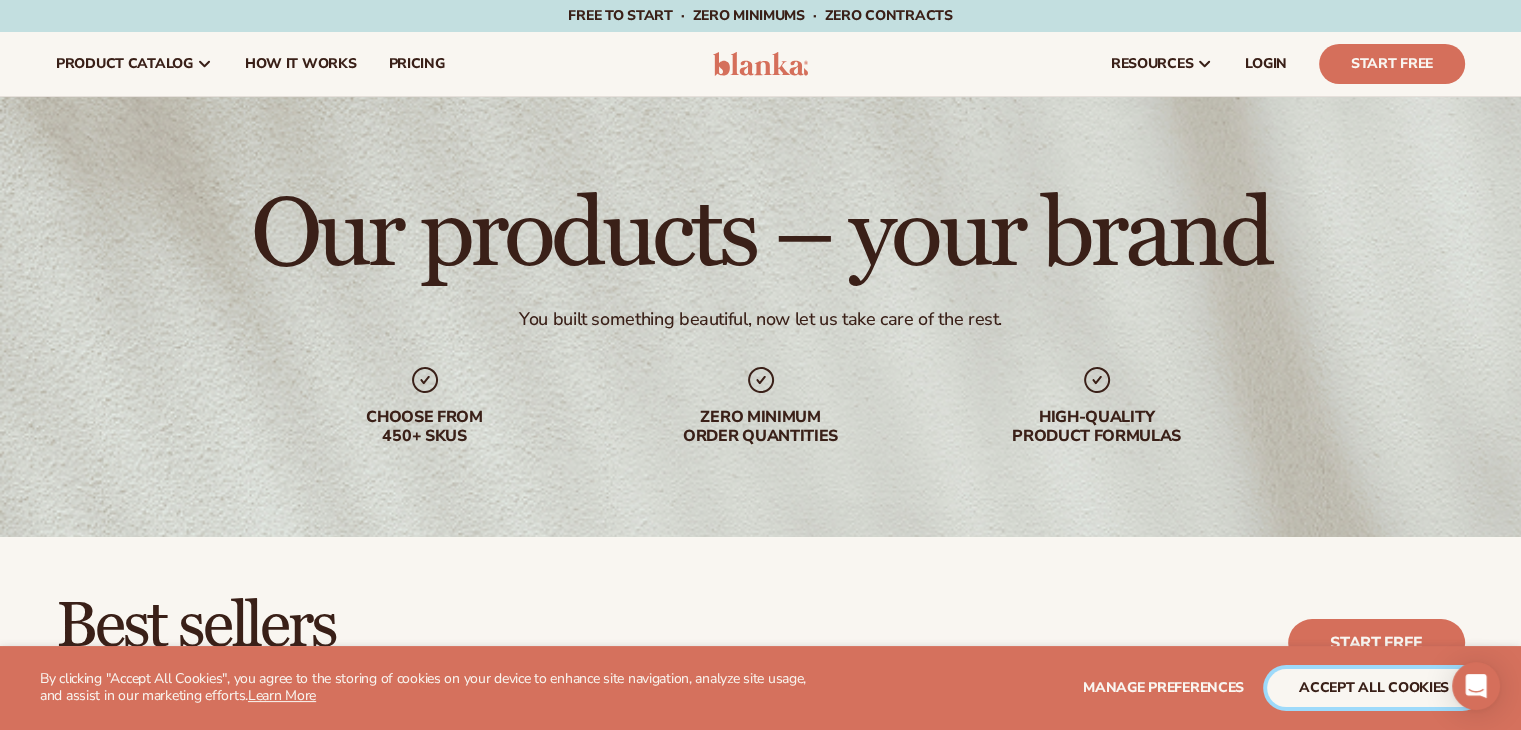 click on "accept all cookies" at bounding box center [1374, 688] 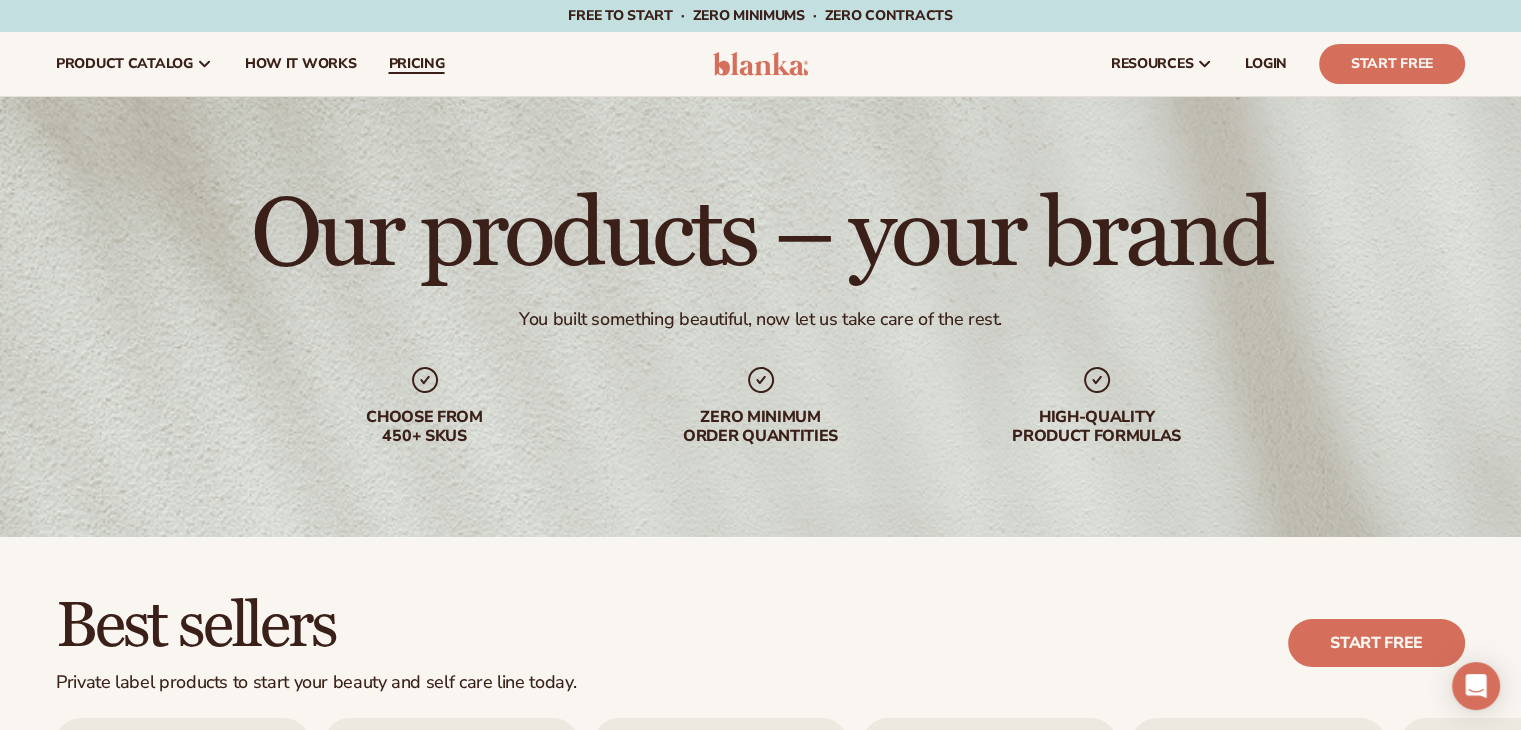 click on "pricing" at bounding box center (416, 64) 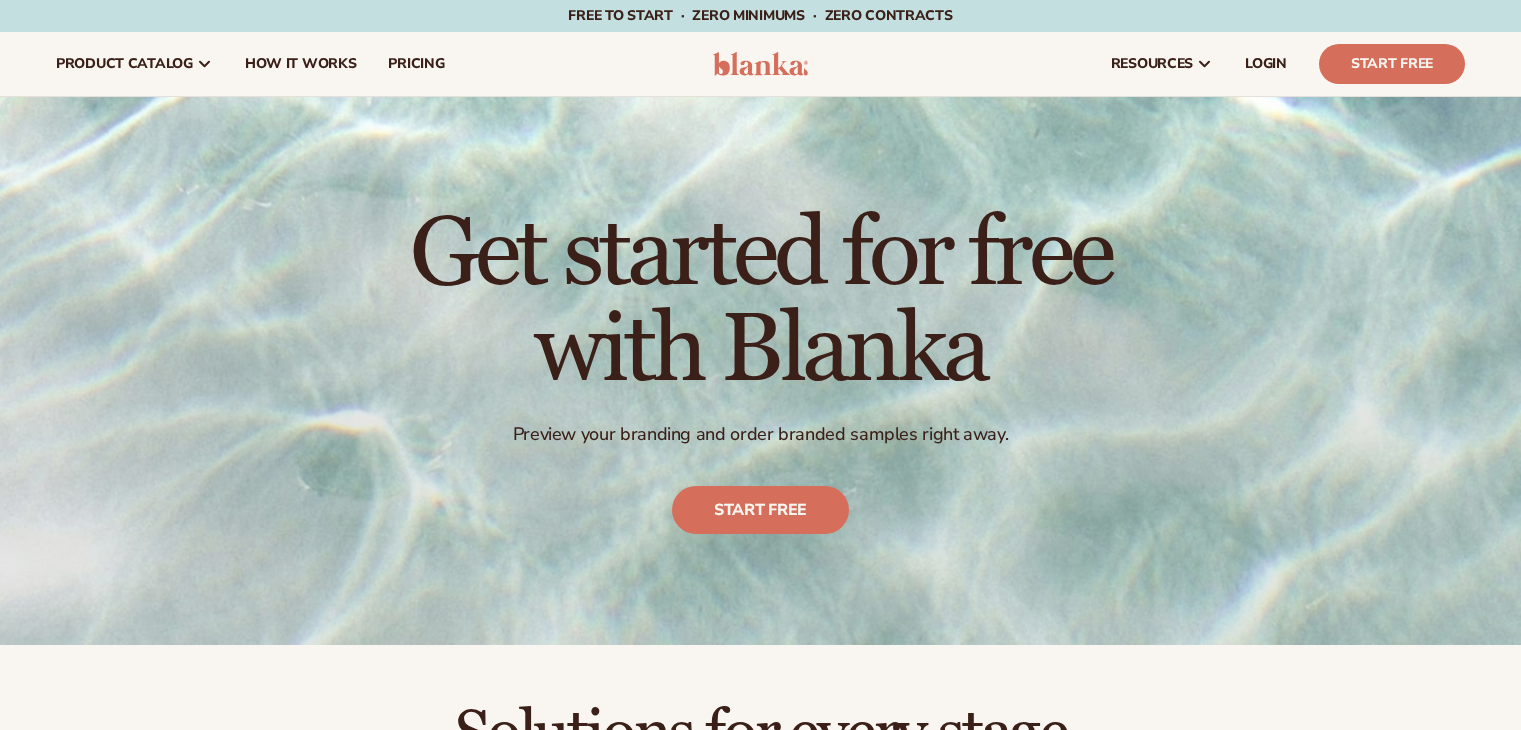 scroll, scrollTop: 500, scrollLeft: 0, axis: vertical 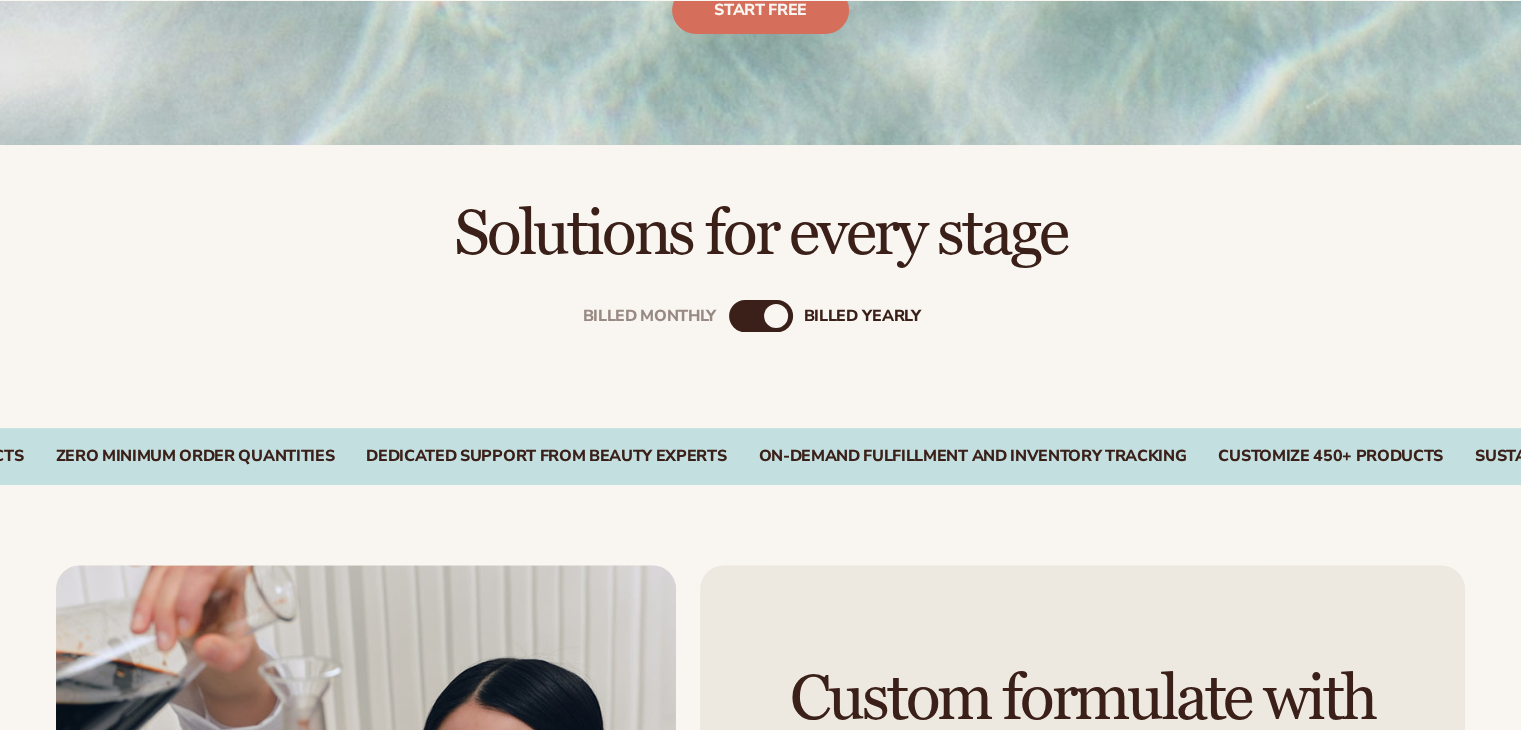 click on "Billed Monthly" at bounding box center [741, 316] 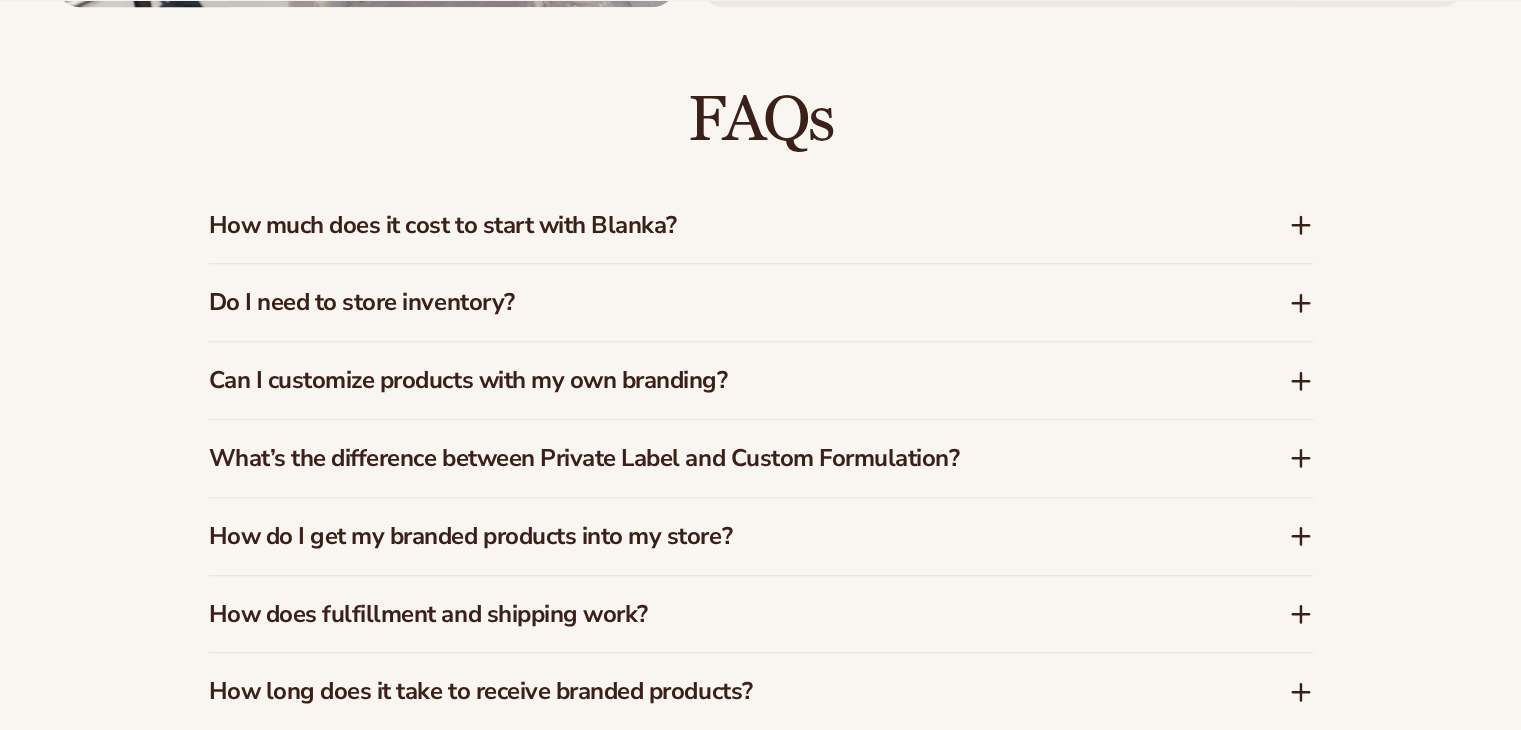 scroll, scrollTop: 1700, scrollLeft: 0, axis: vertical 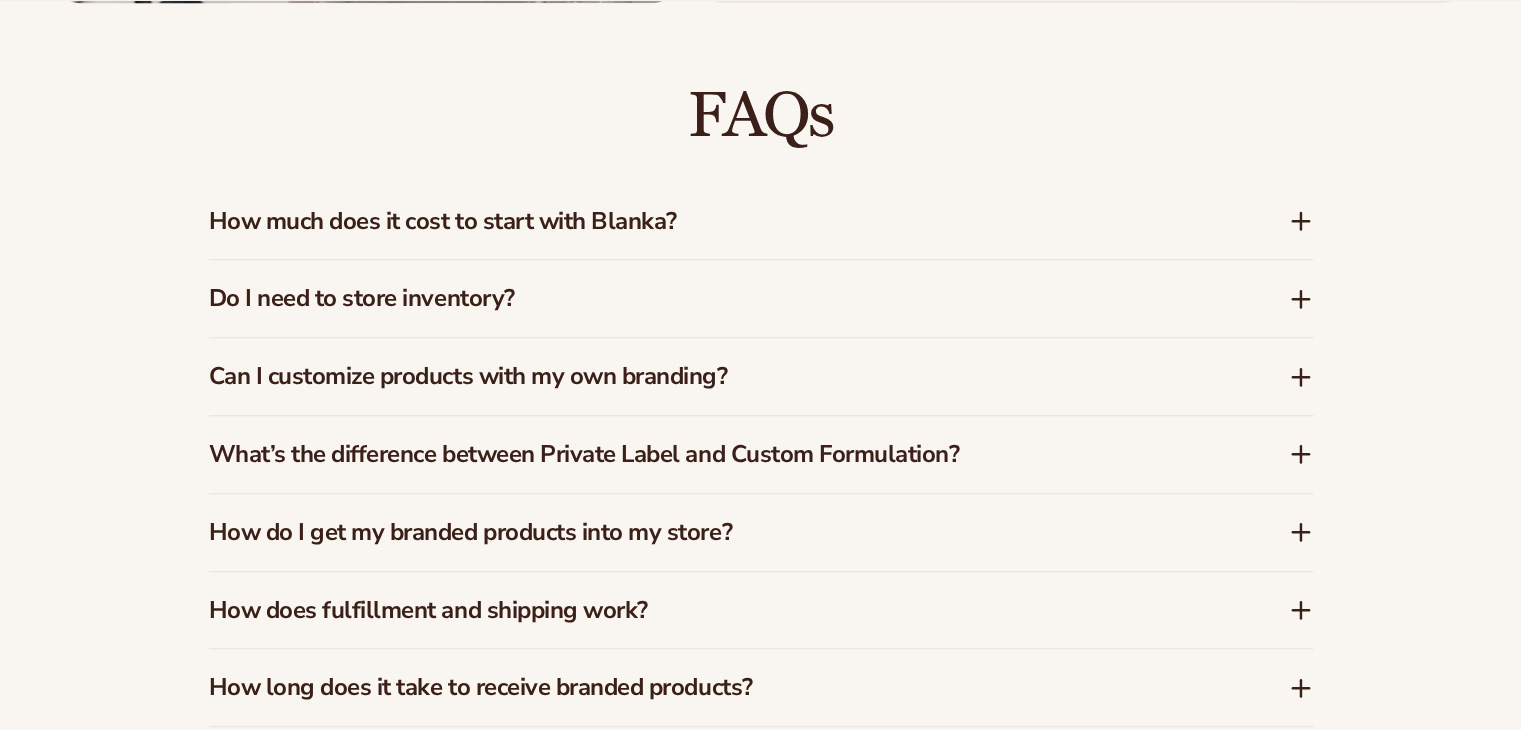 click 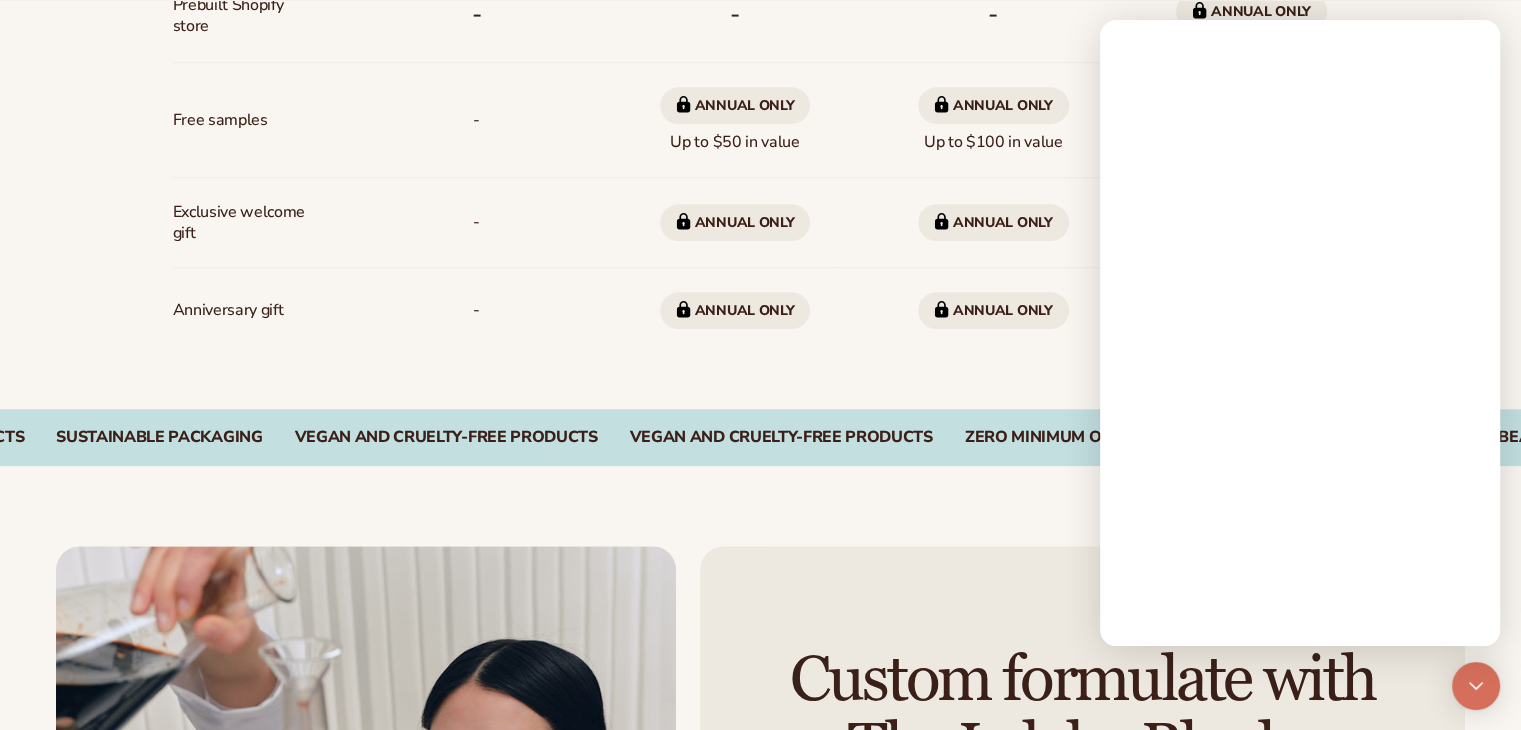 scroll, scrollTop: 2869, scrollLeft: 0, axis: vertical 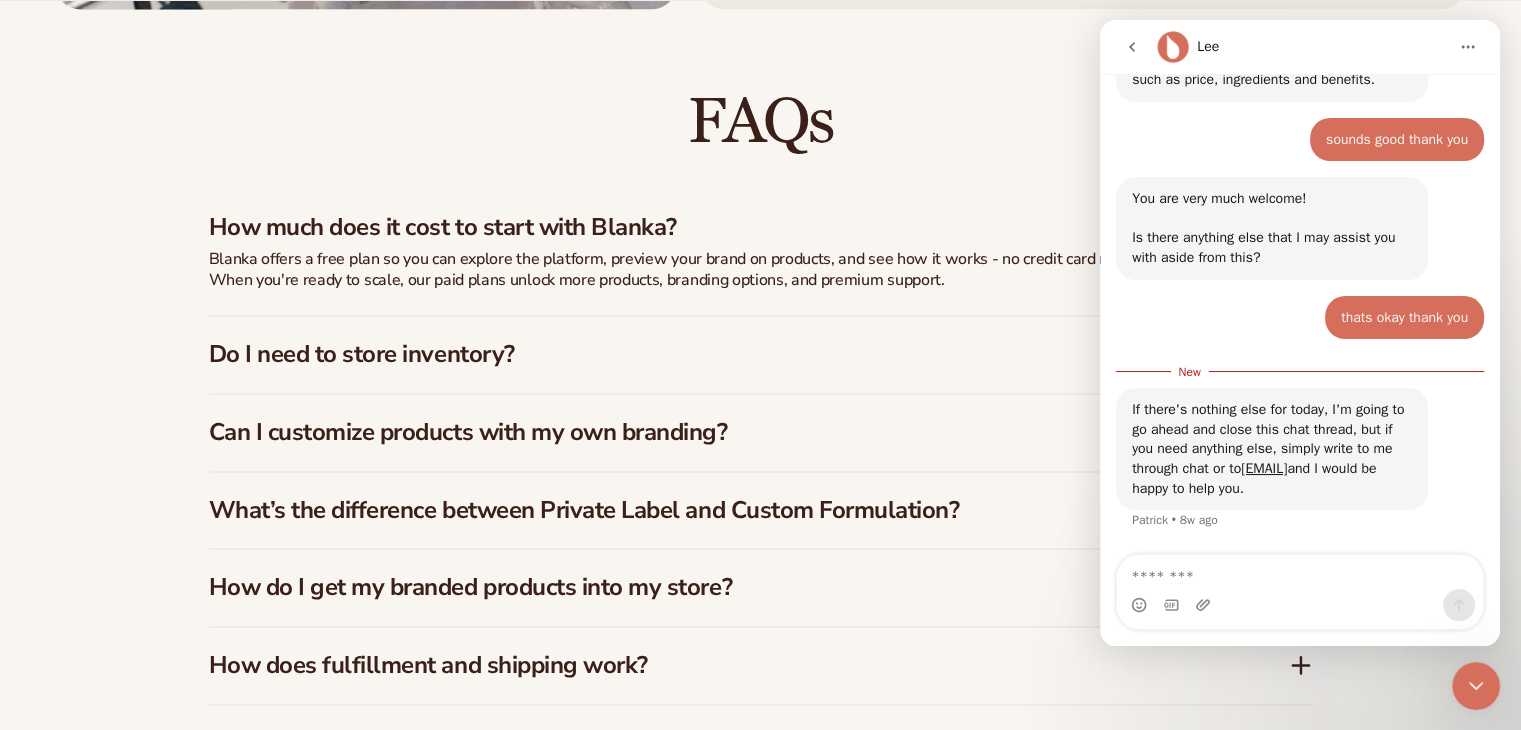 click on "FAQs" at bounding box center (761, 122) 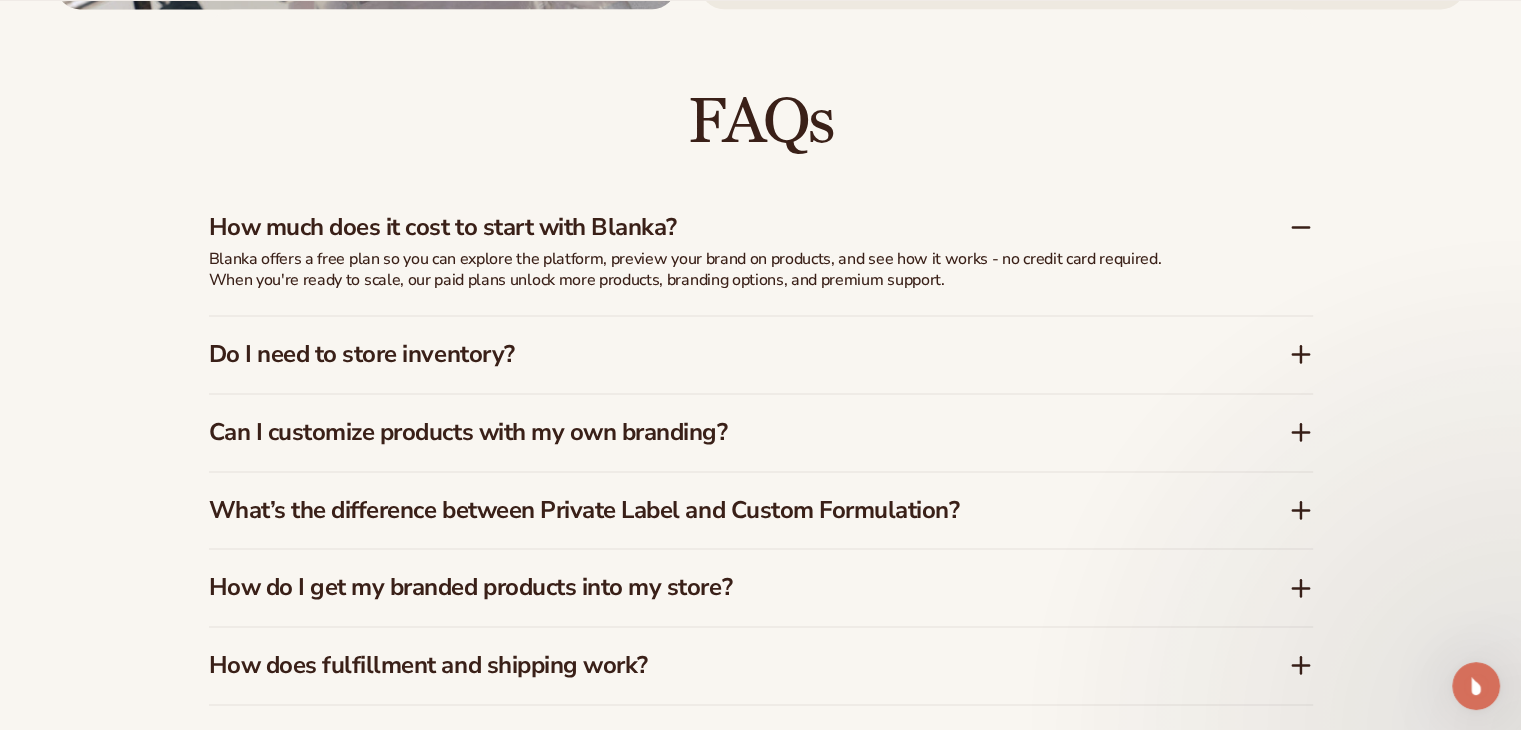 scroll, scrollTop: 0, scrollLeft: 0, axis: both 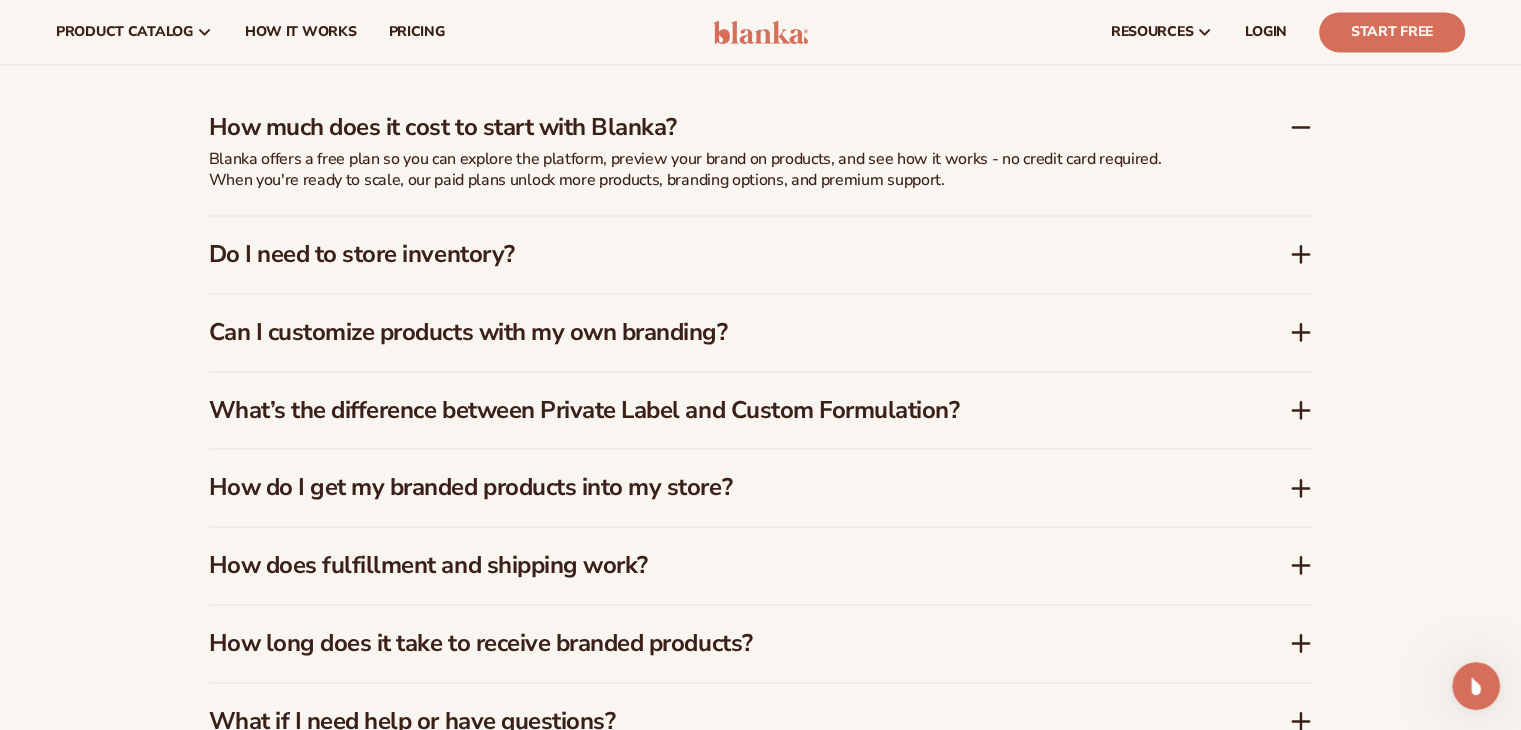 click 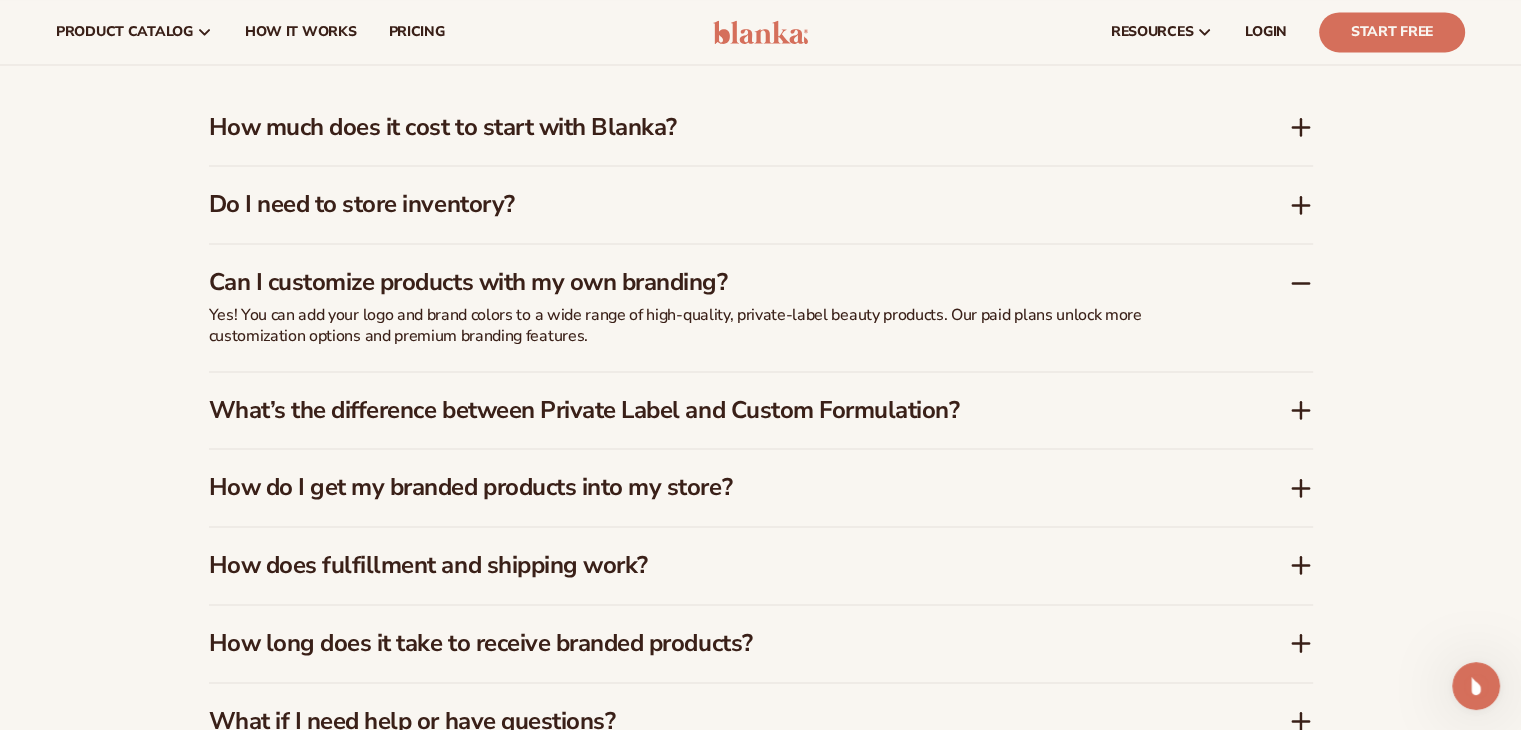 click 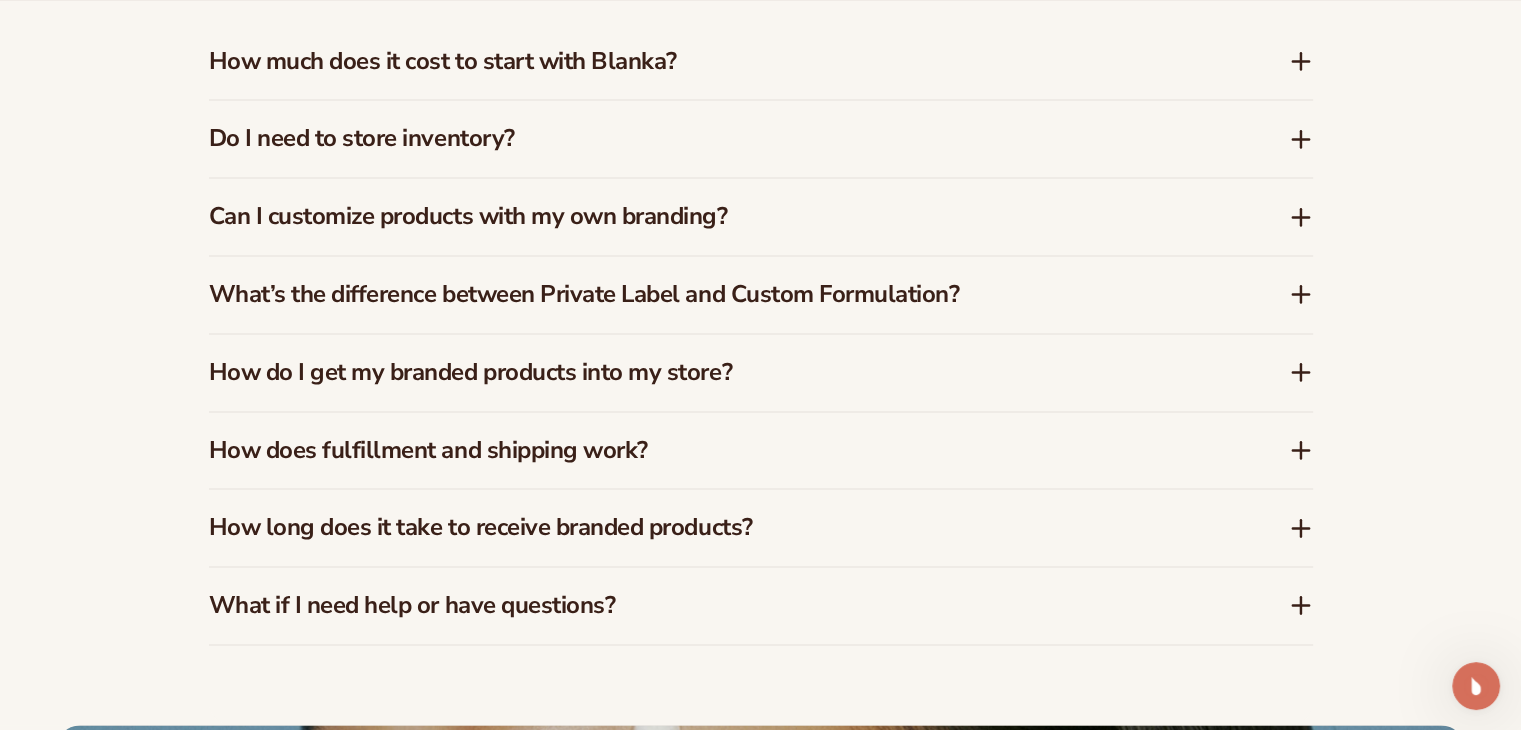 scroll, scrollTop: 3069, scrollLeft: 0, axis: vertical 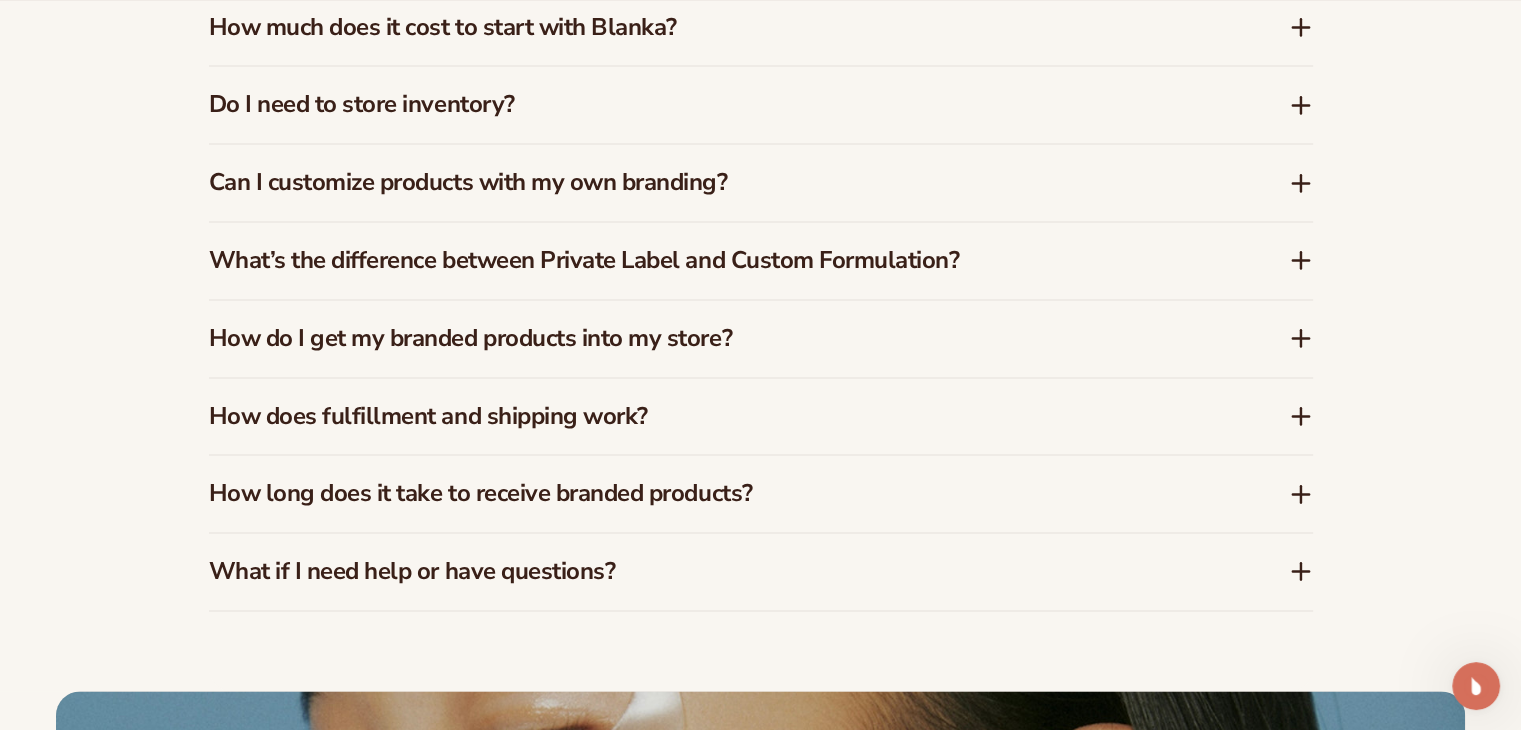 click 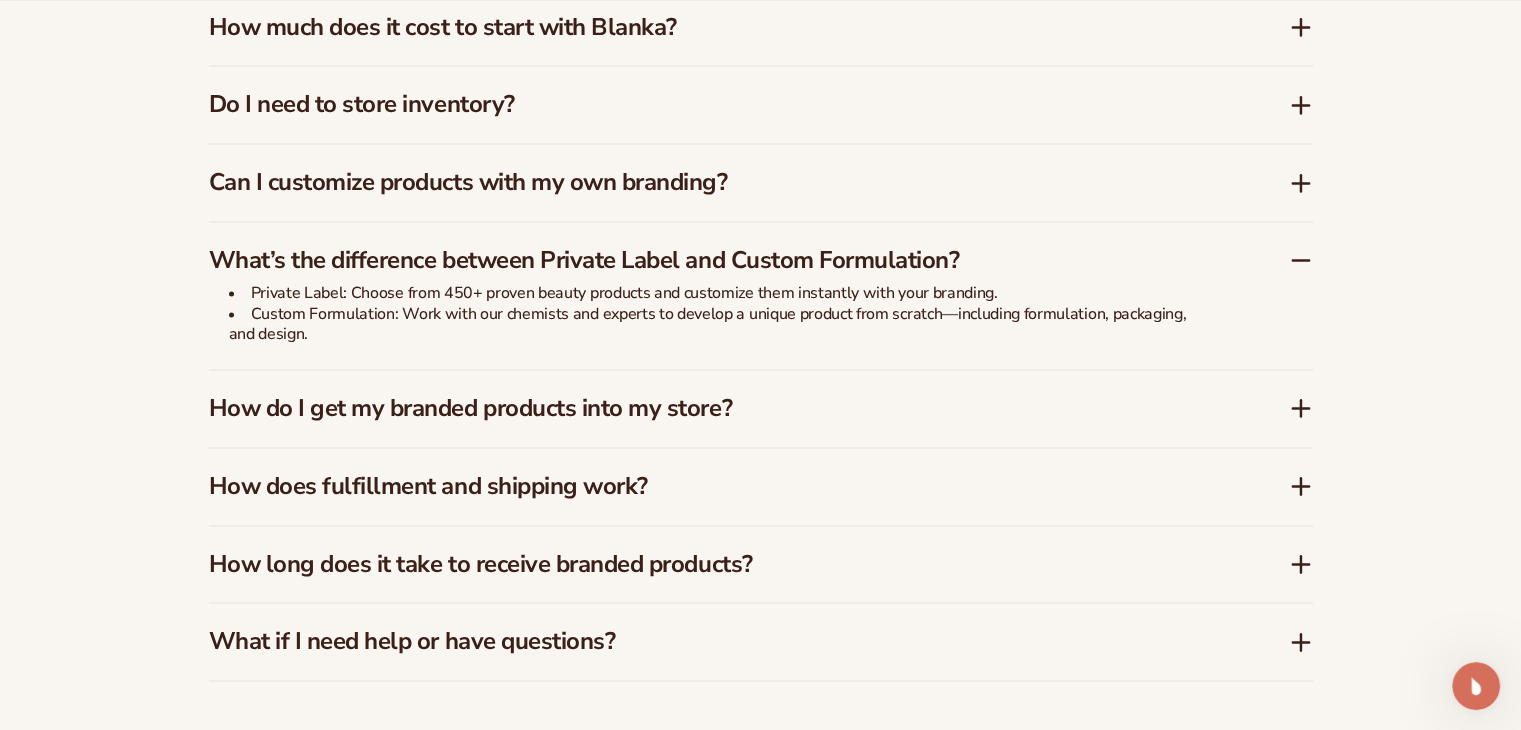 click 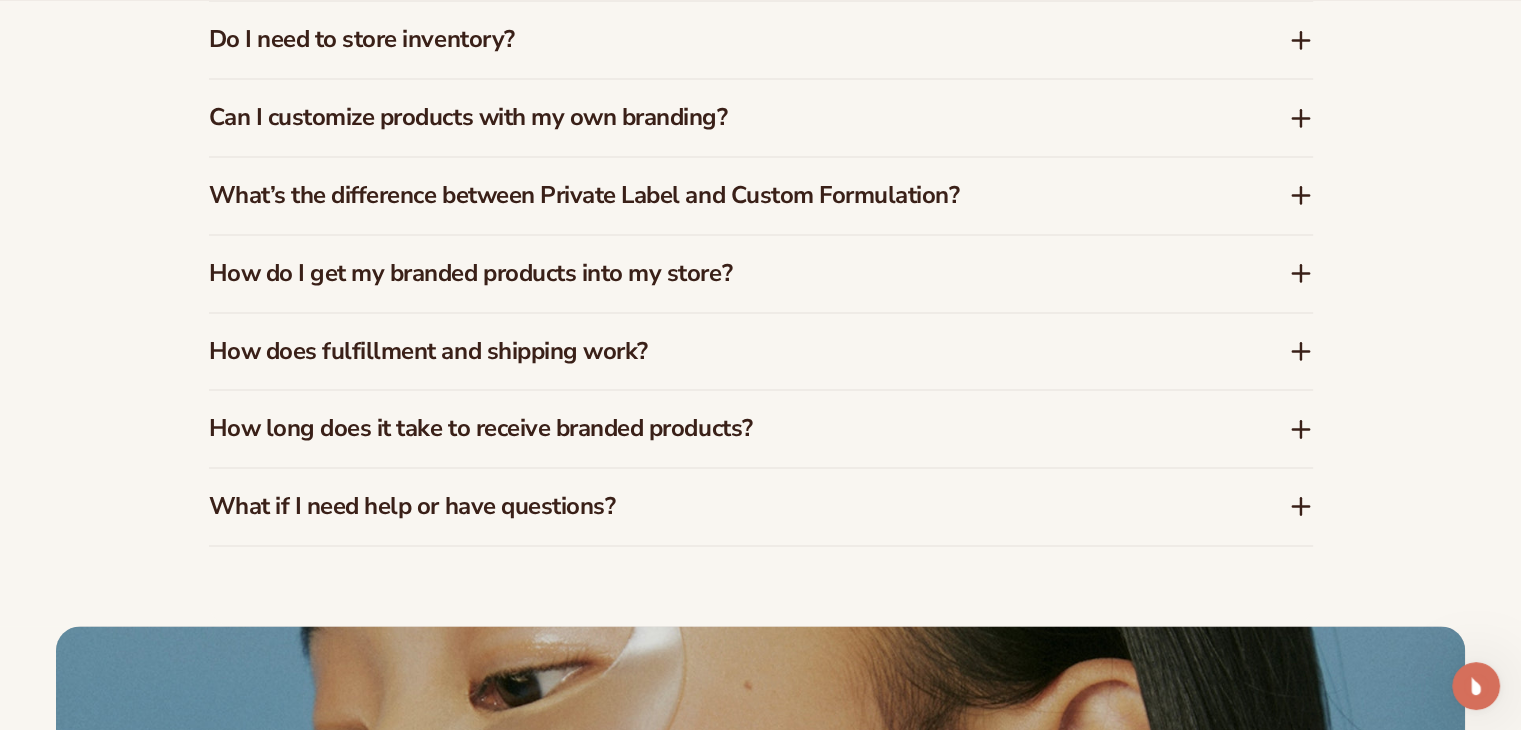 scroll, scrollTop: 3169, scrollLeft: 0, axis: vertical 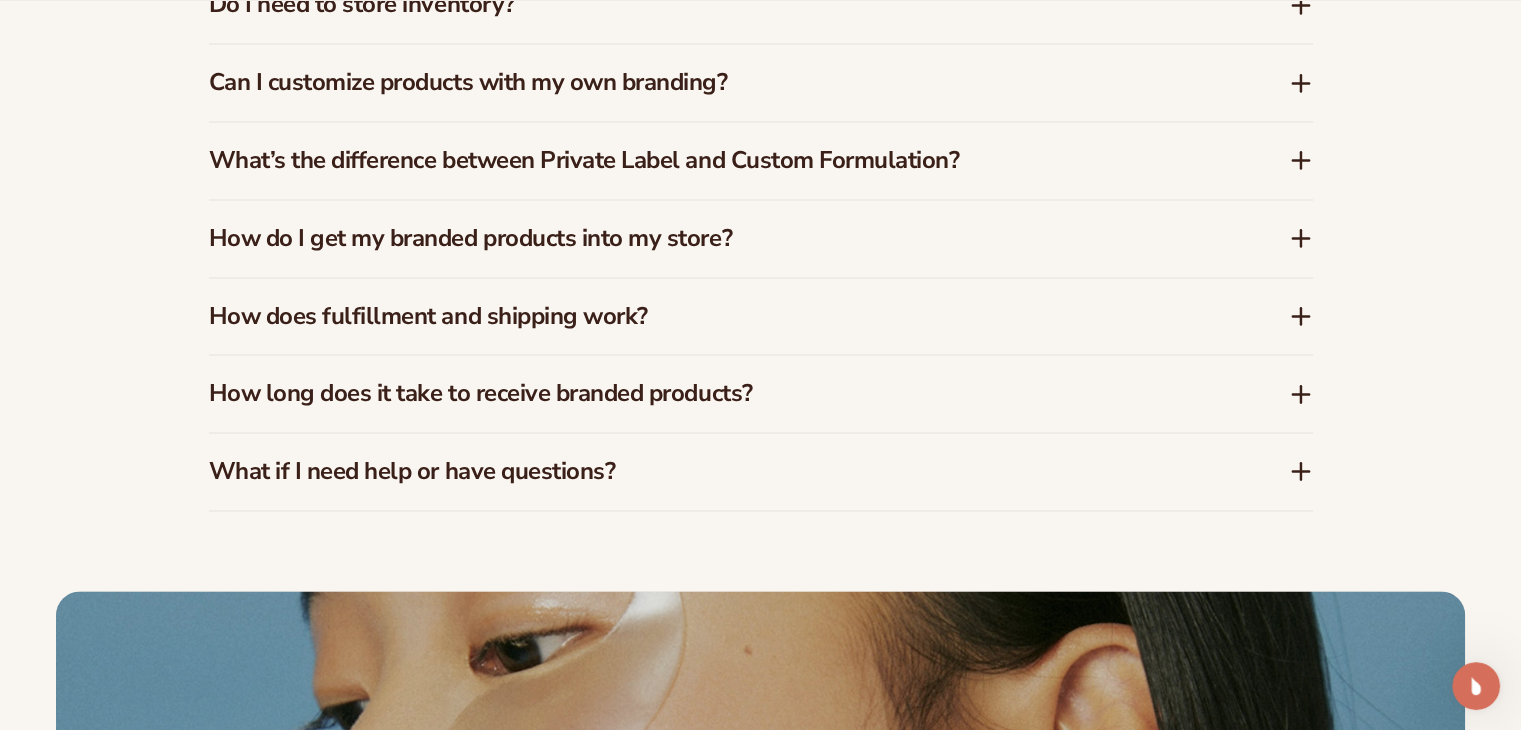 click 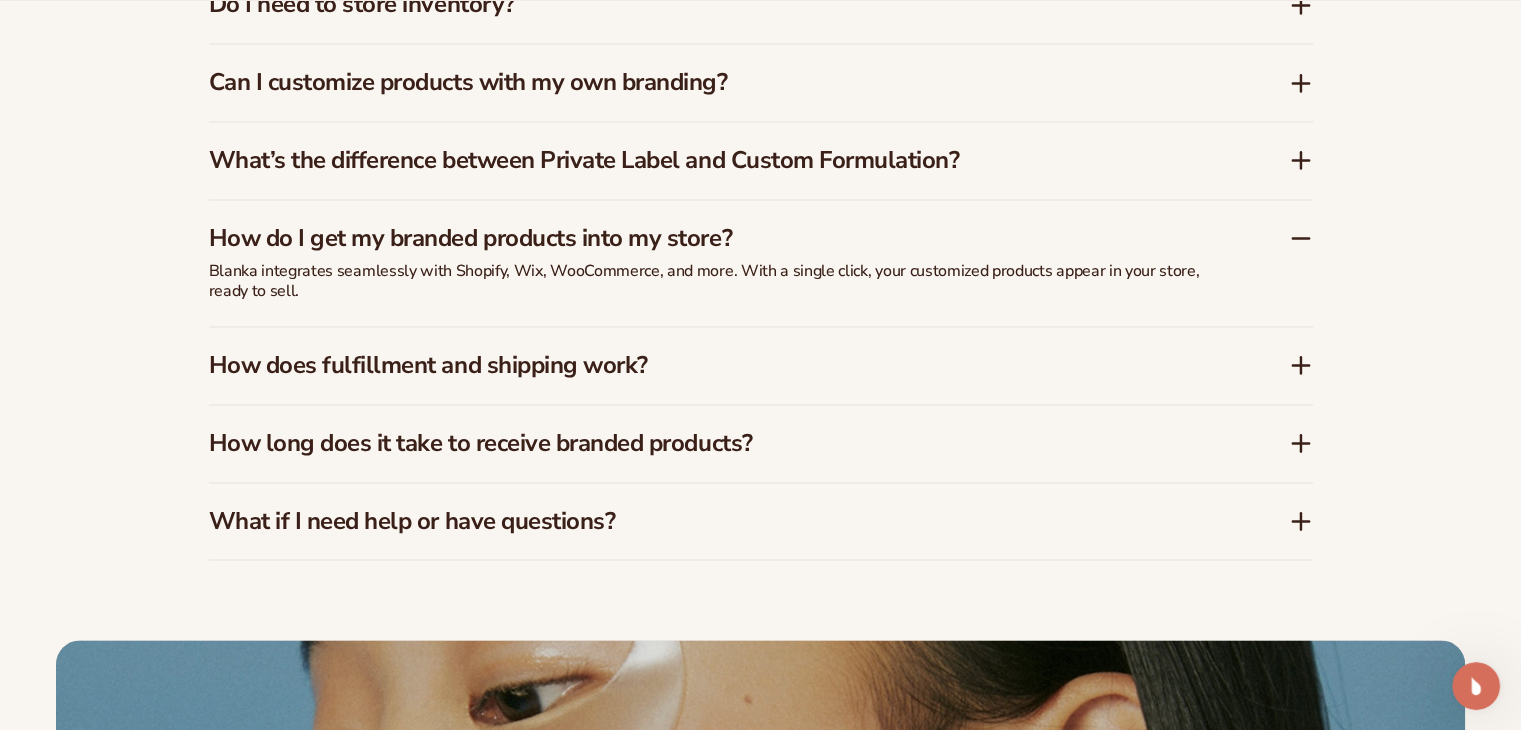click 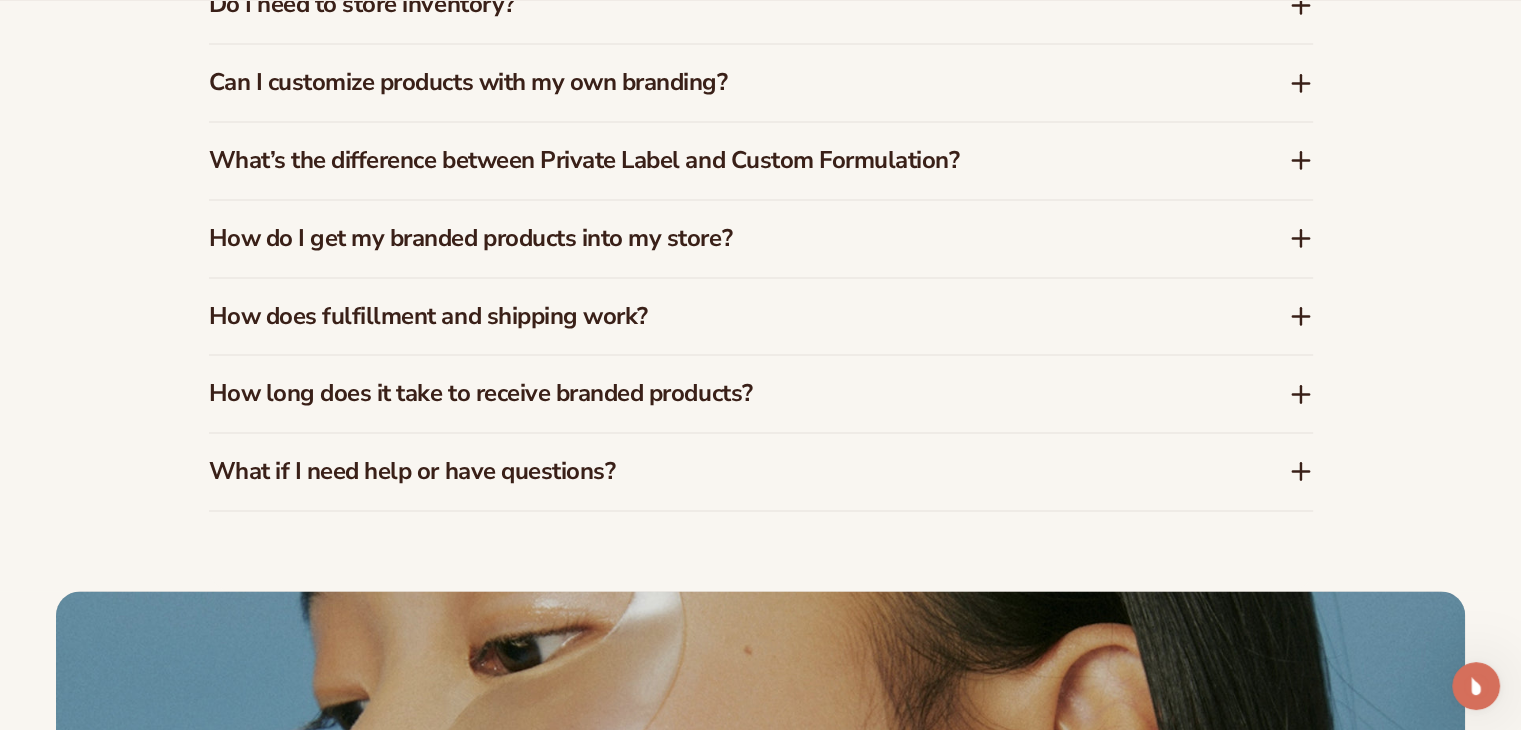 click 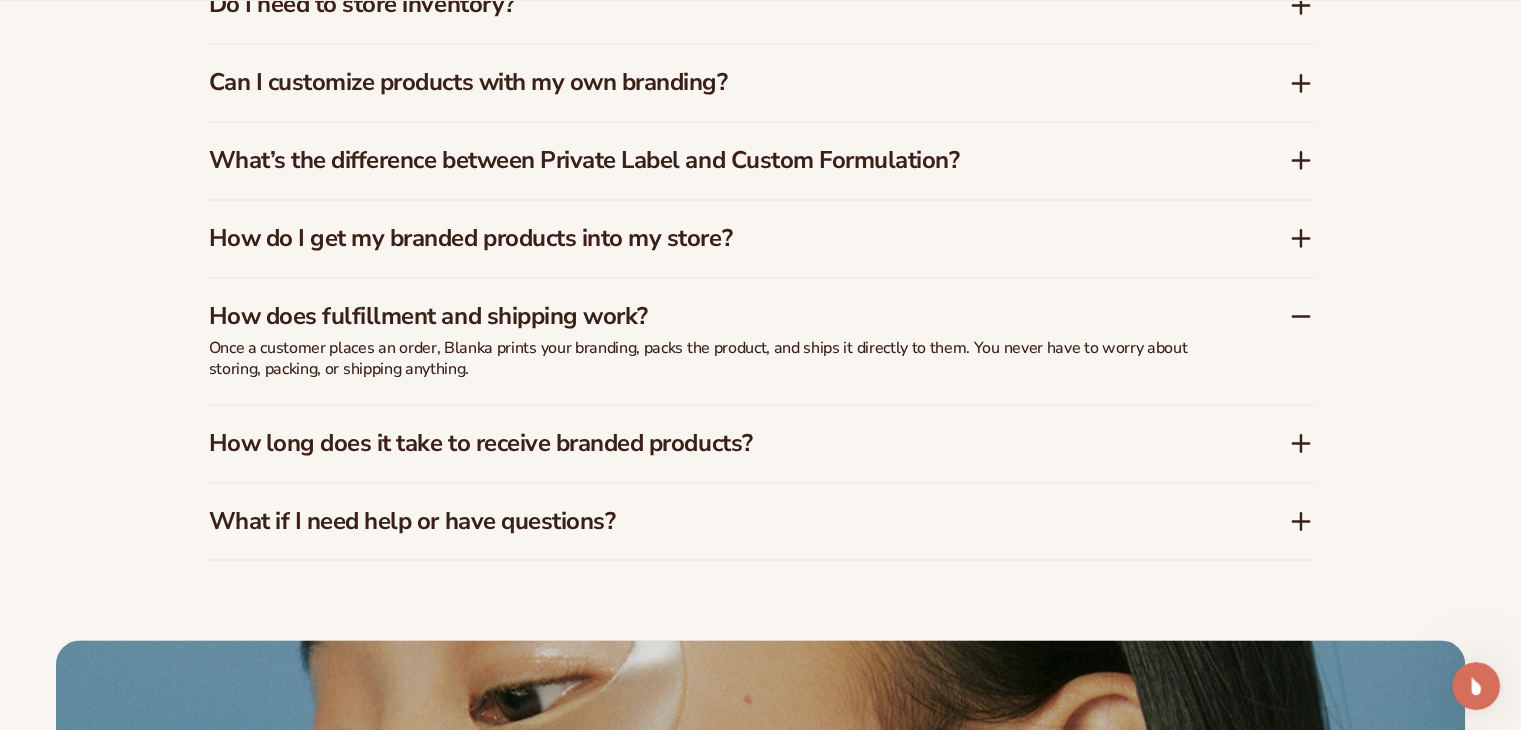 click 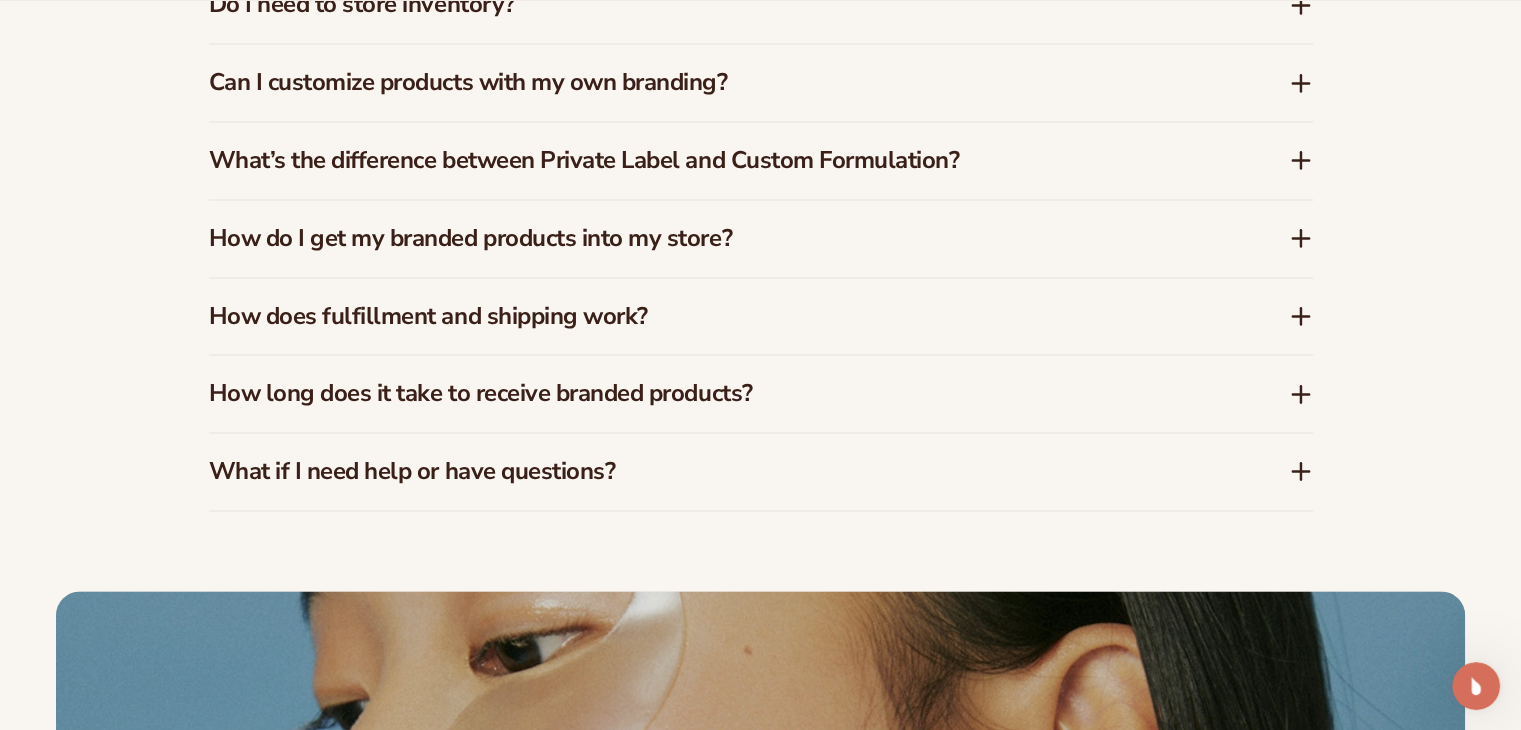 click 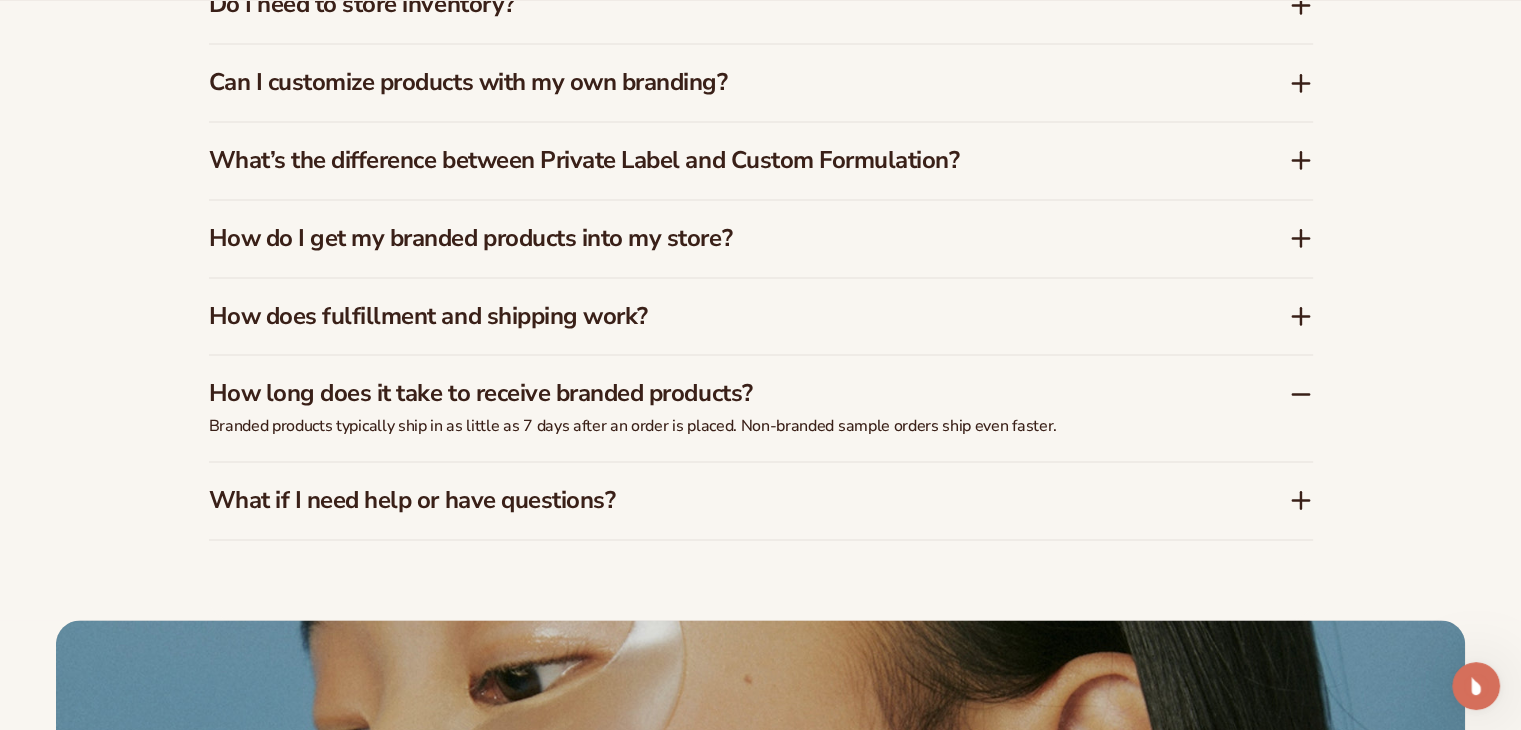 click 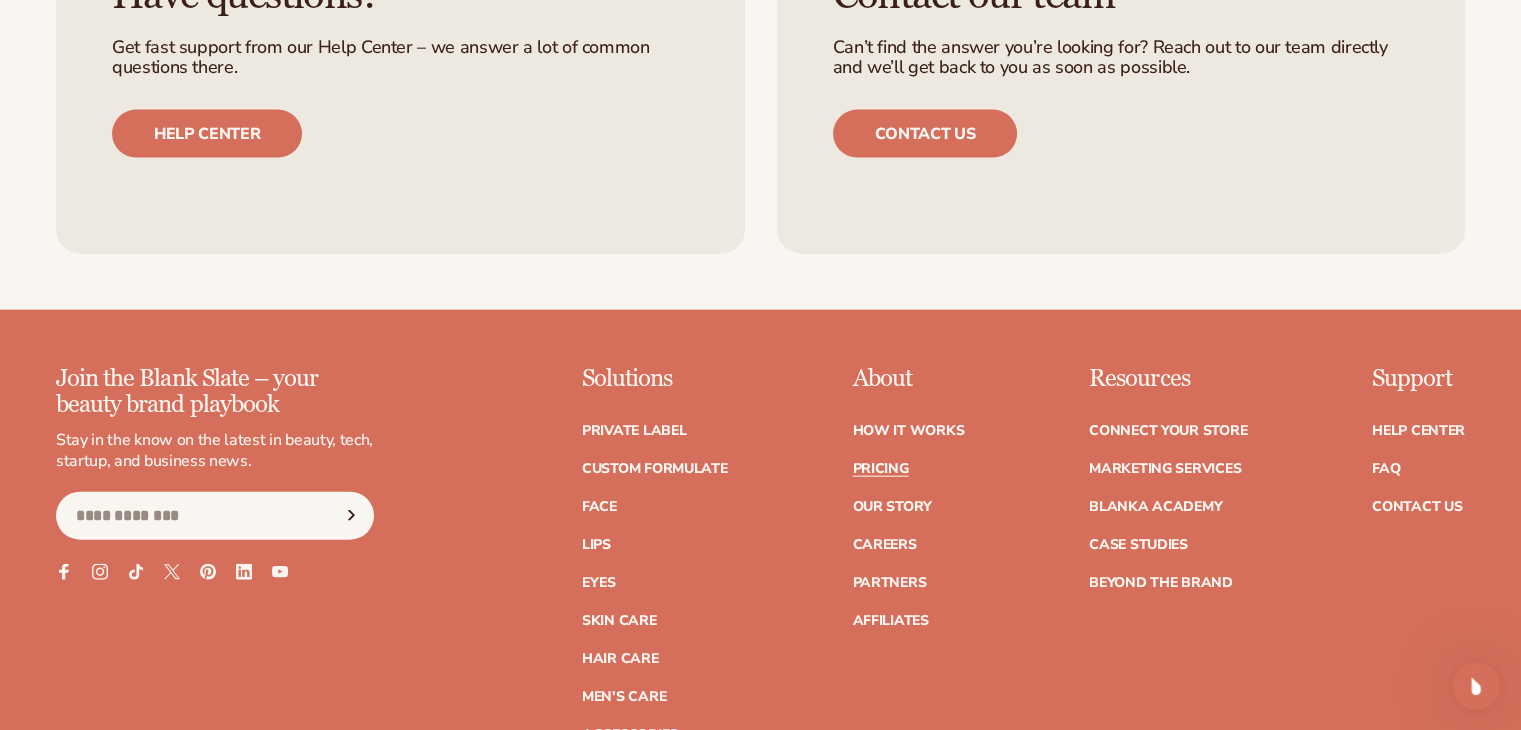scroll, scrollTop: 4669, scrollLeft: 0, axis: vertical 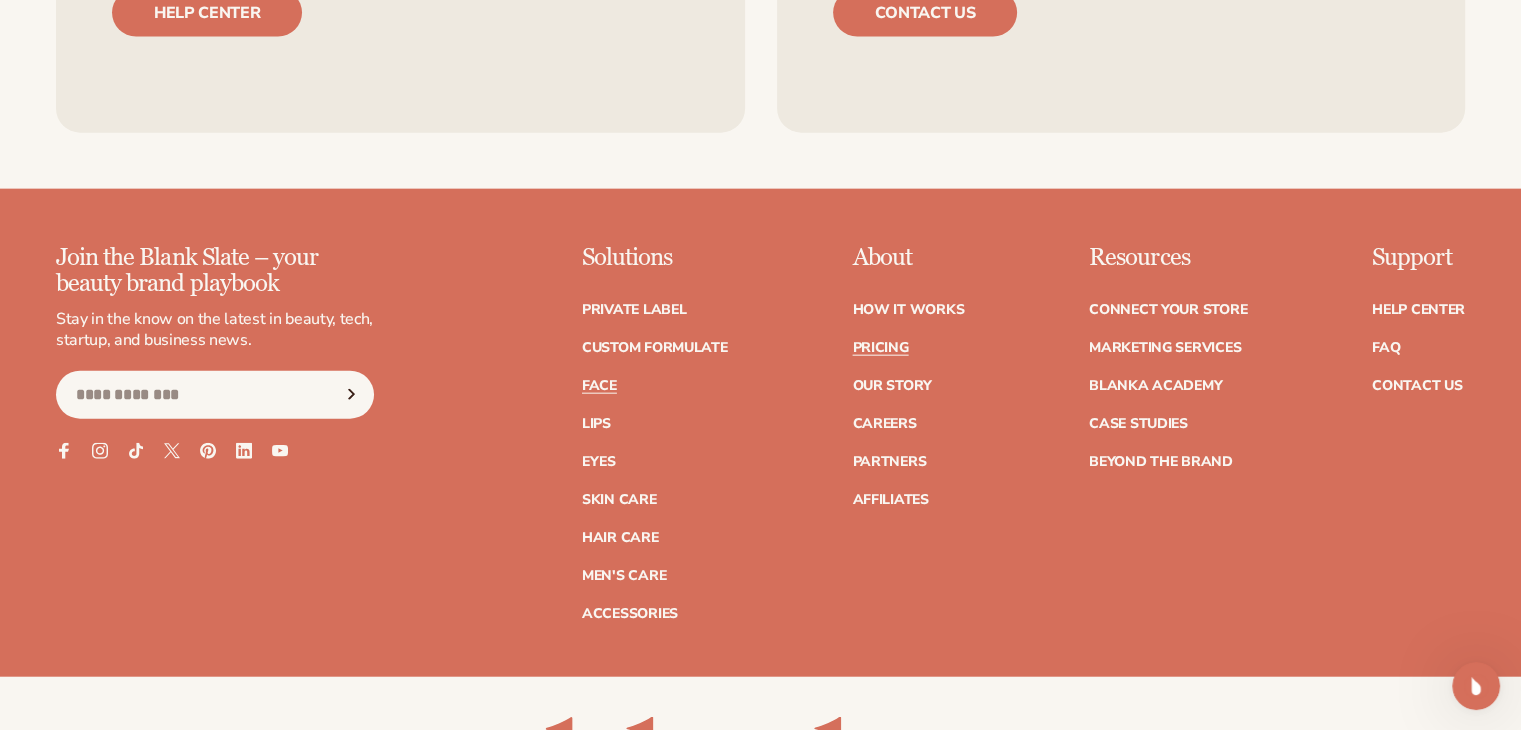 click on "Face" at bounding box center (599, 386) 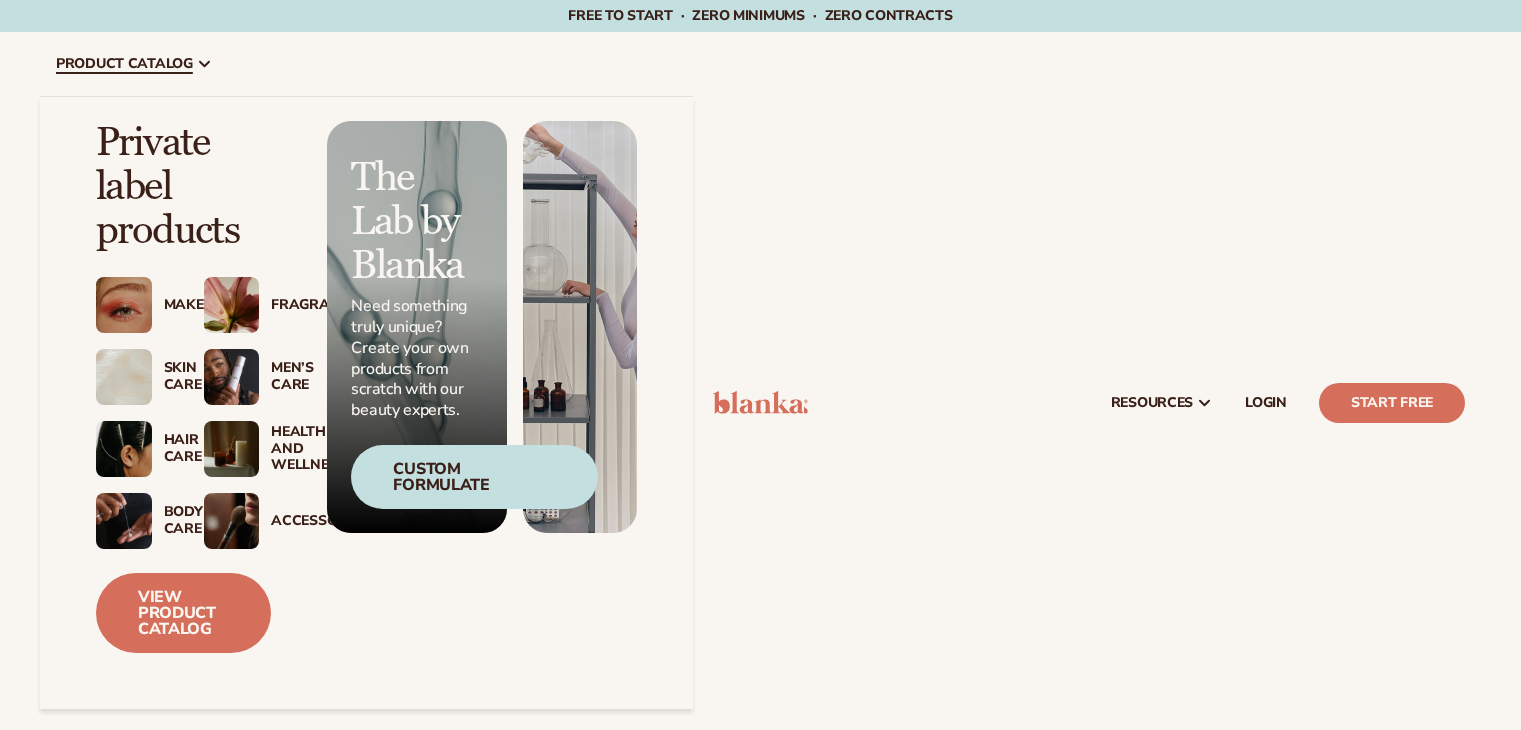 scroll, scrollTop: 0, scrollLeft: 0, axis: both 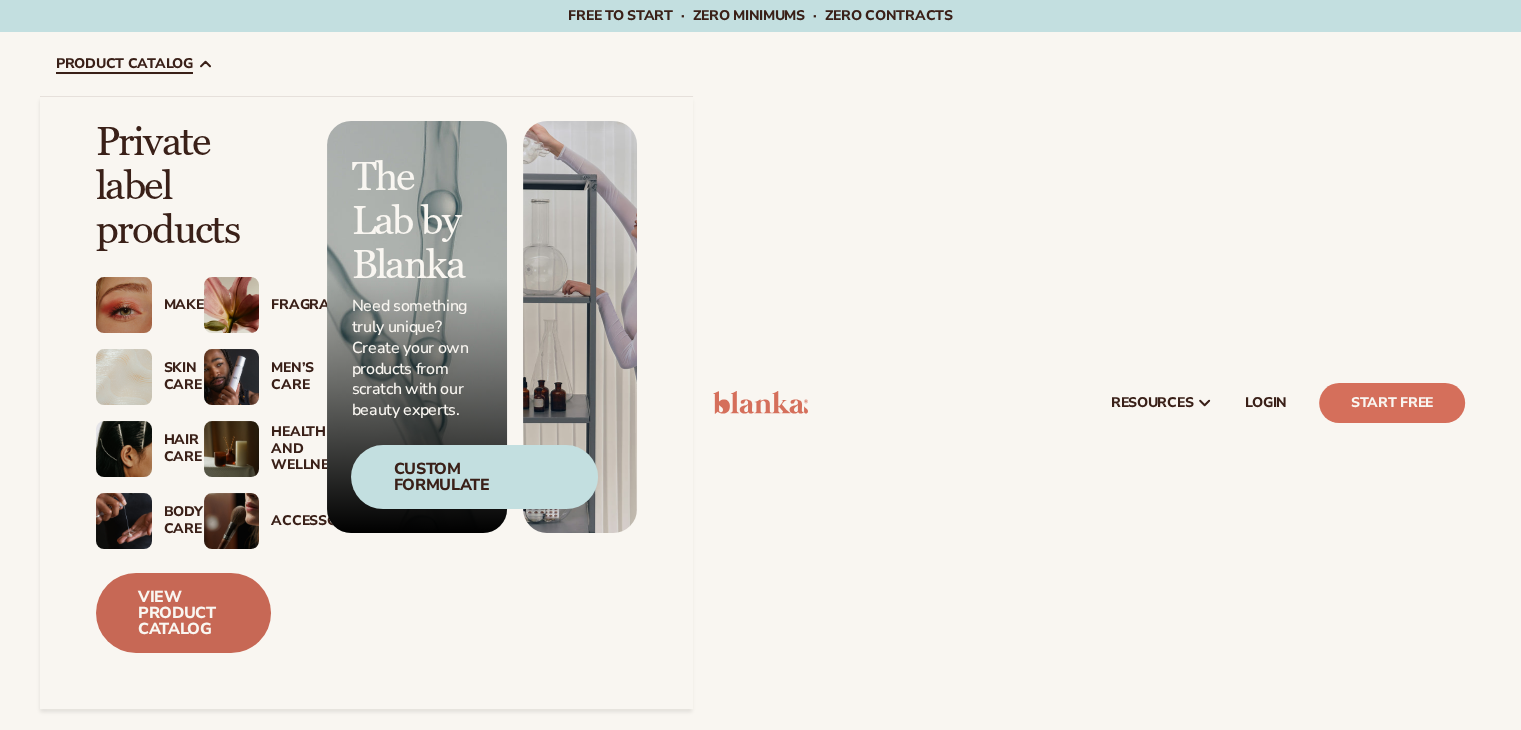 click on "View Product Catalog" at bounding box center (183, 613) 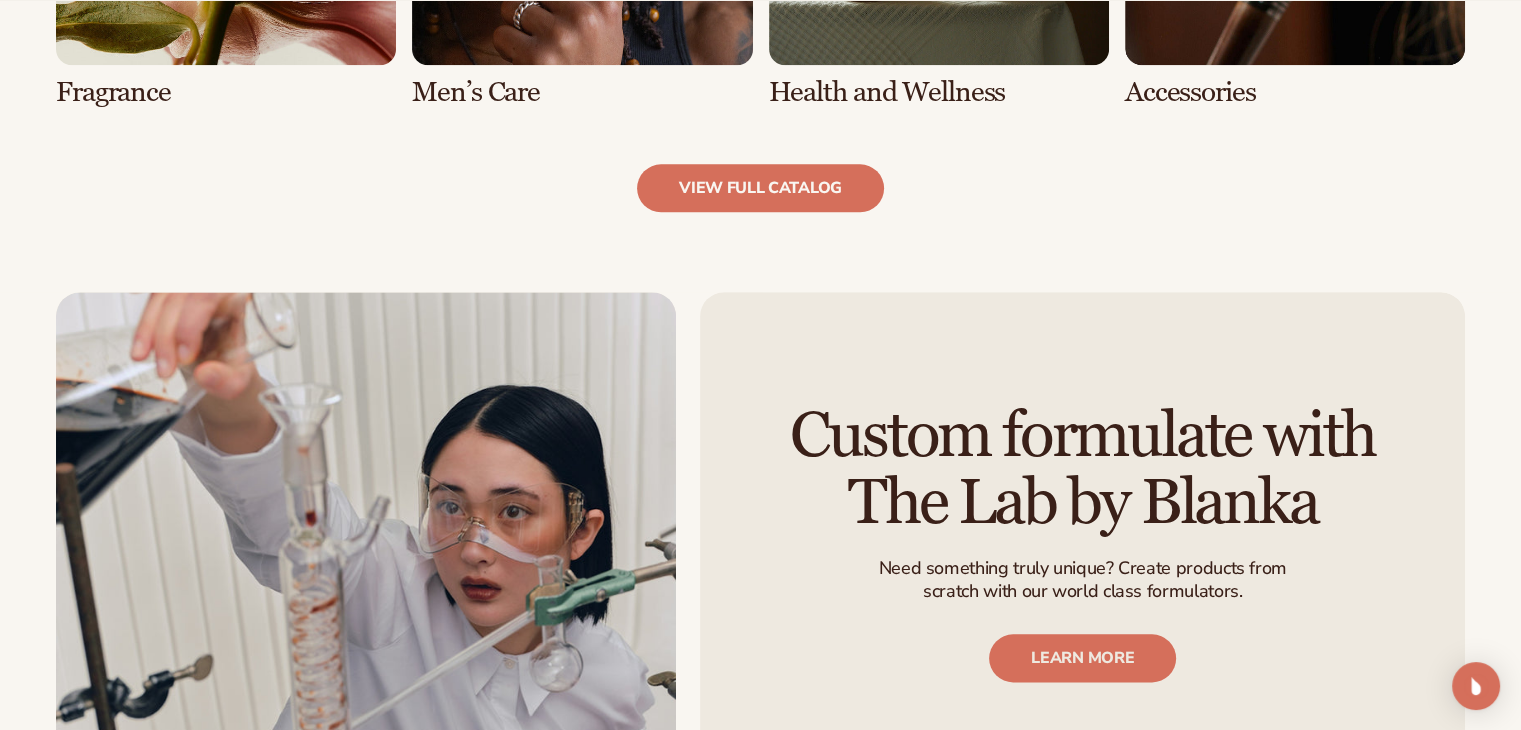 scroll, scrollTop: 2200, scrollLeft: 0, axis: vertical 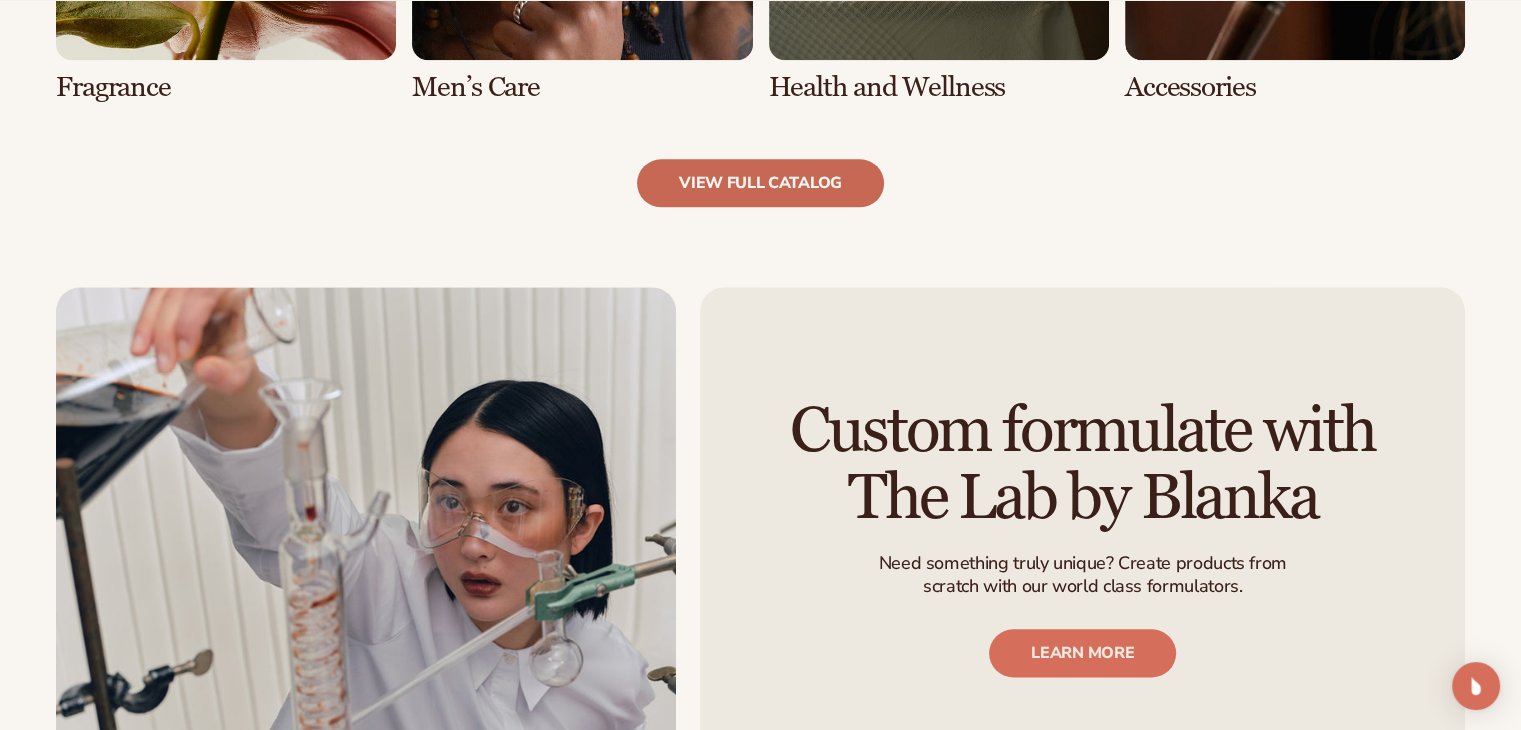 click on "view full catalog" at bounding box center (760, 183) 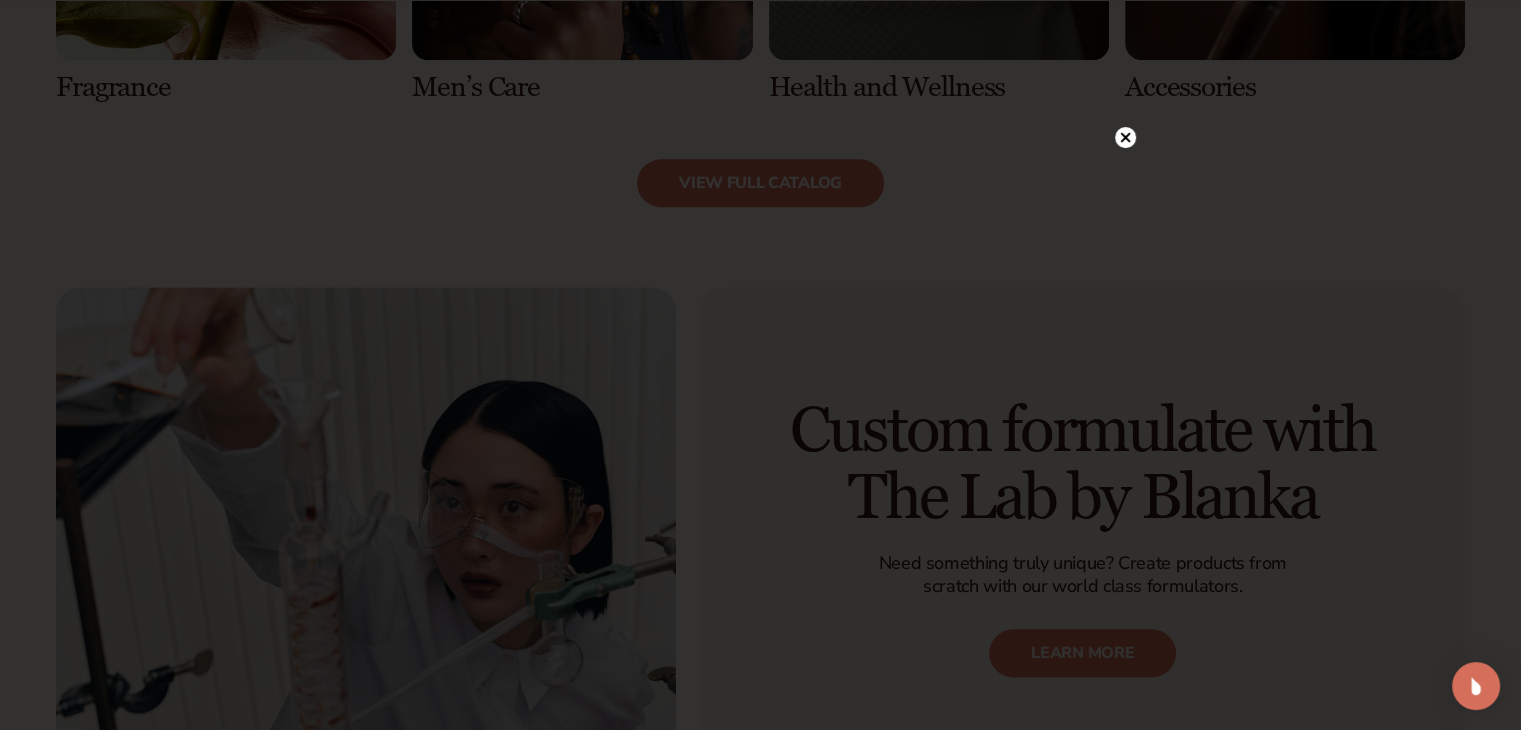 click 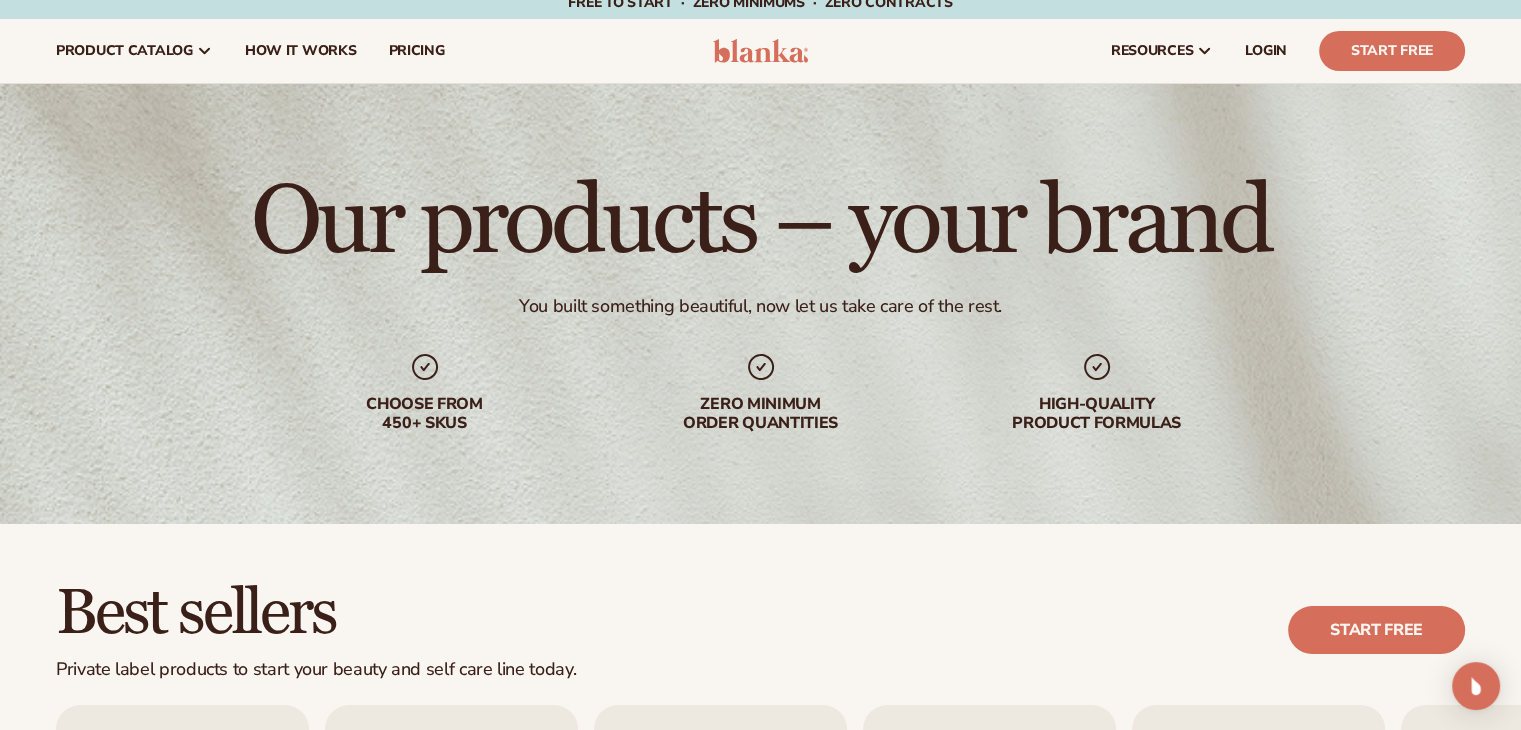 scroll, scrollTop: 0, scrollLeft: 0, axis: both 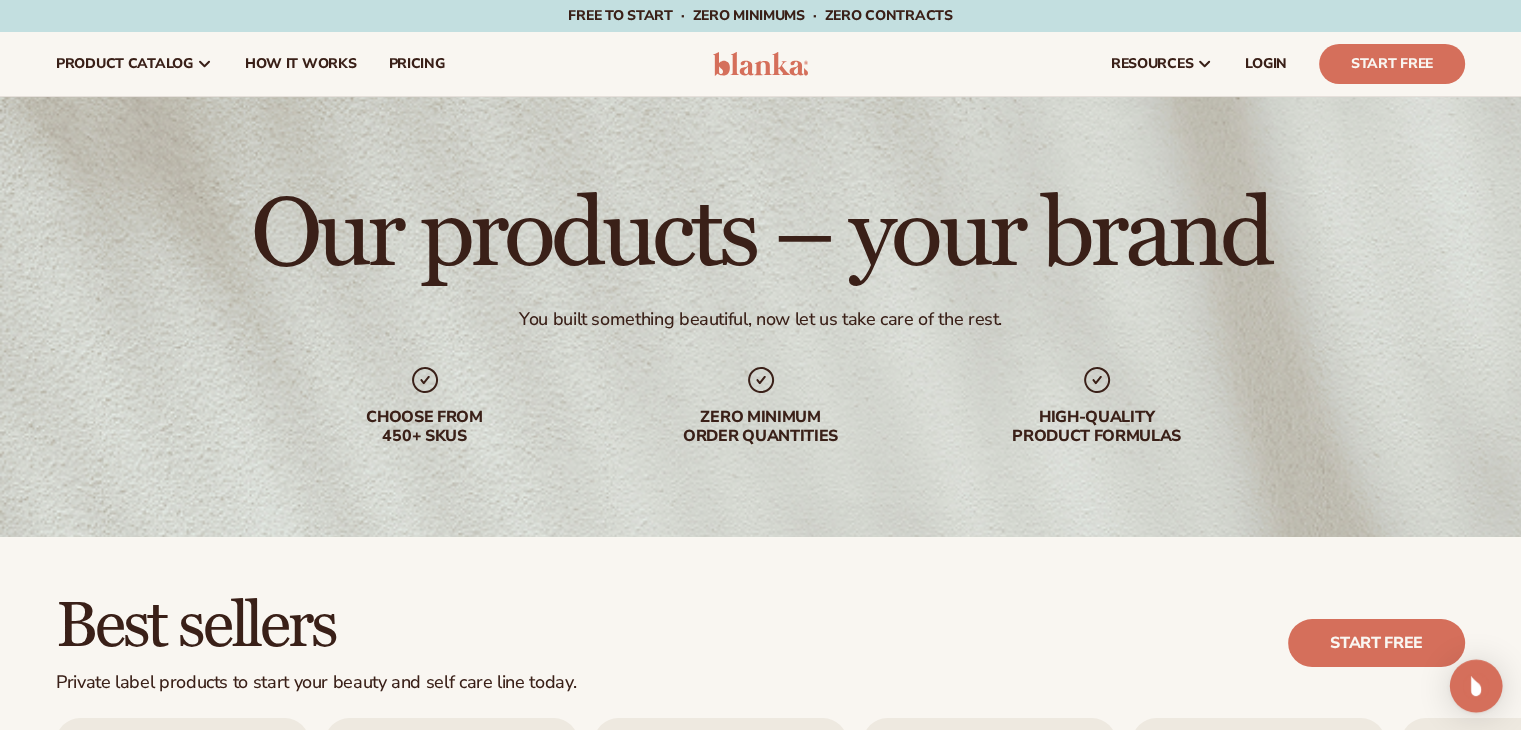 click at bounding box center [1476, 686] 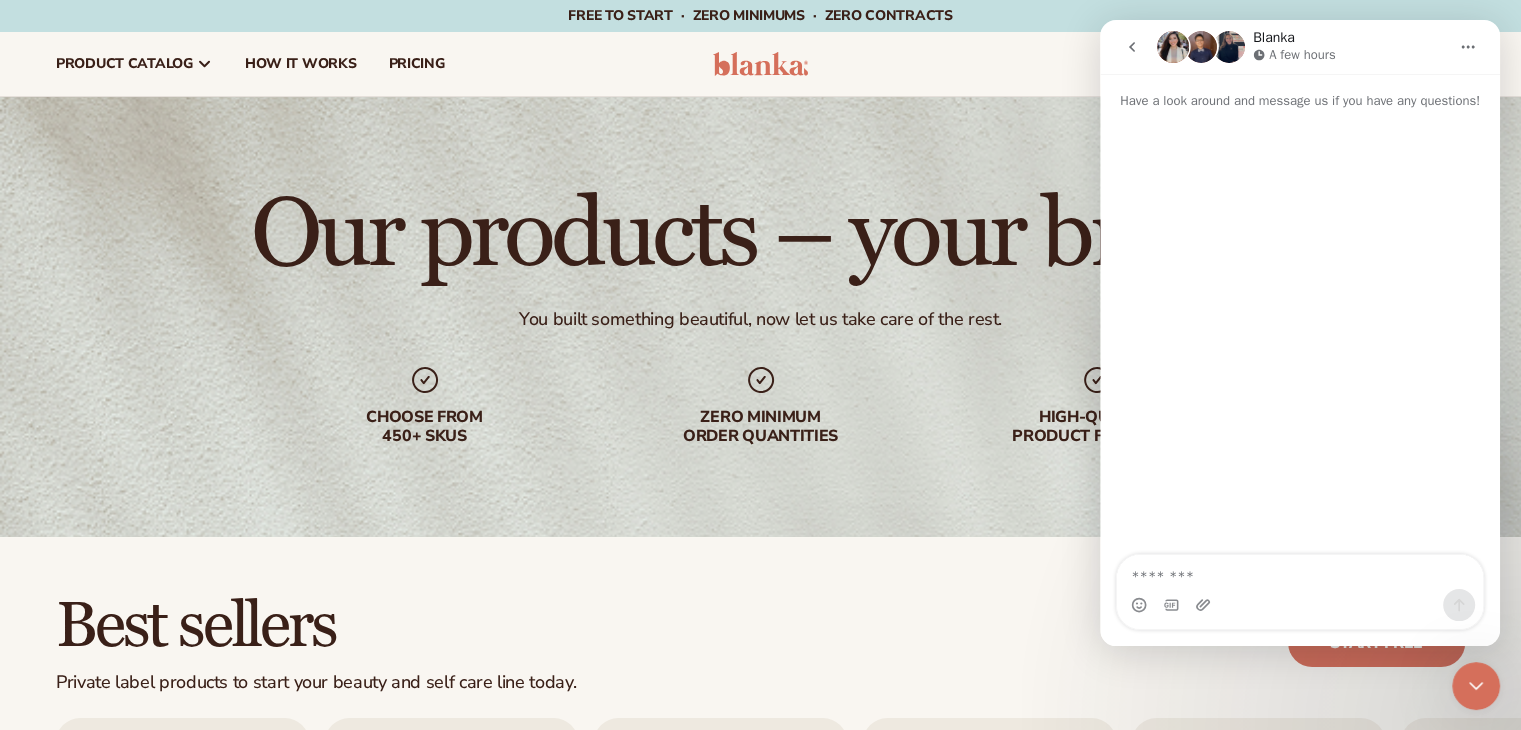 scroll, scrollTop: 0, scrollLeft: 0, axis: both 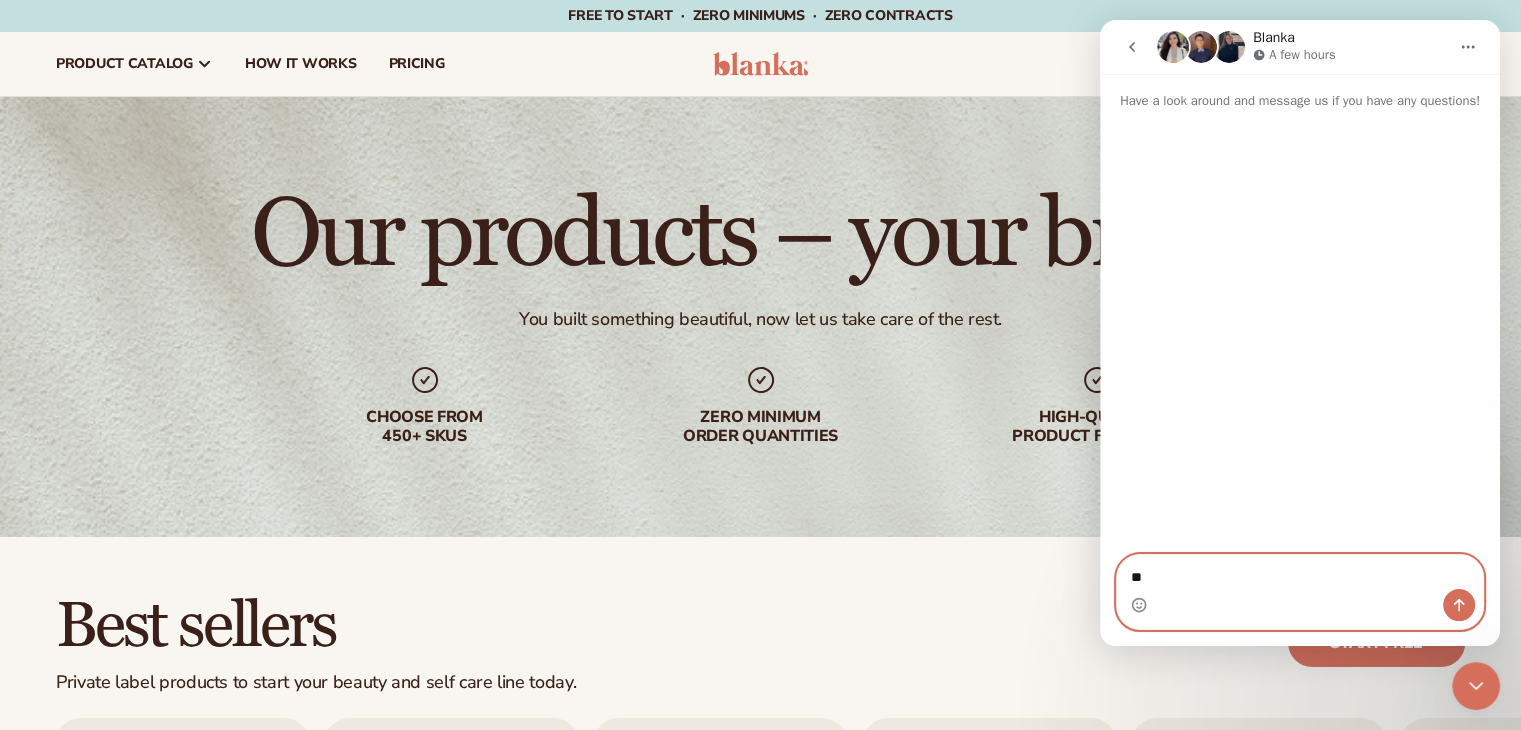 type on "*" 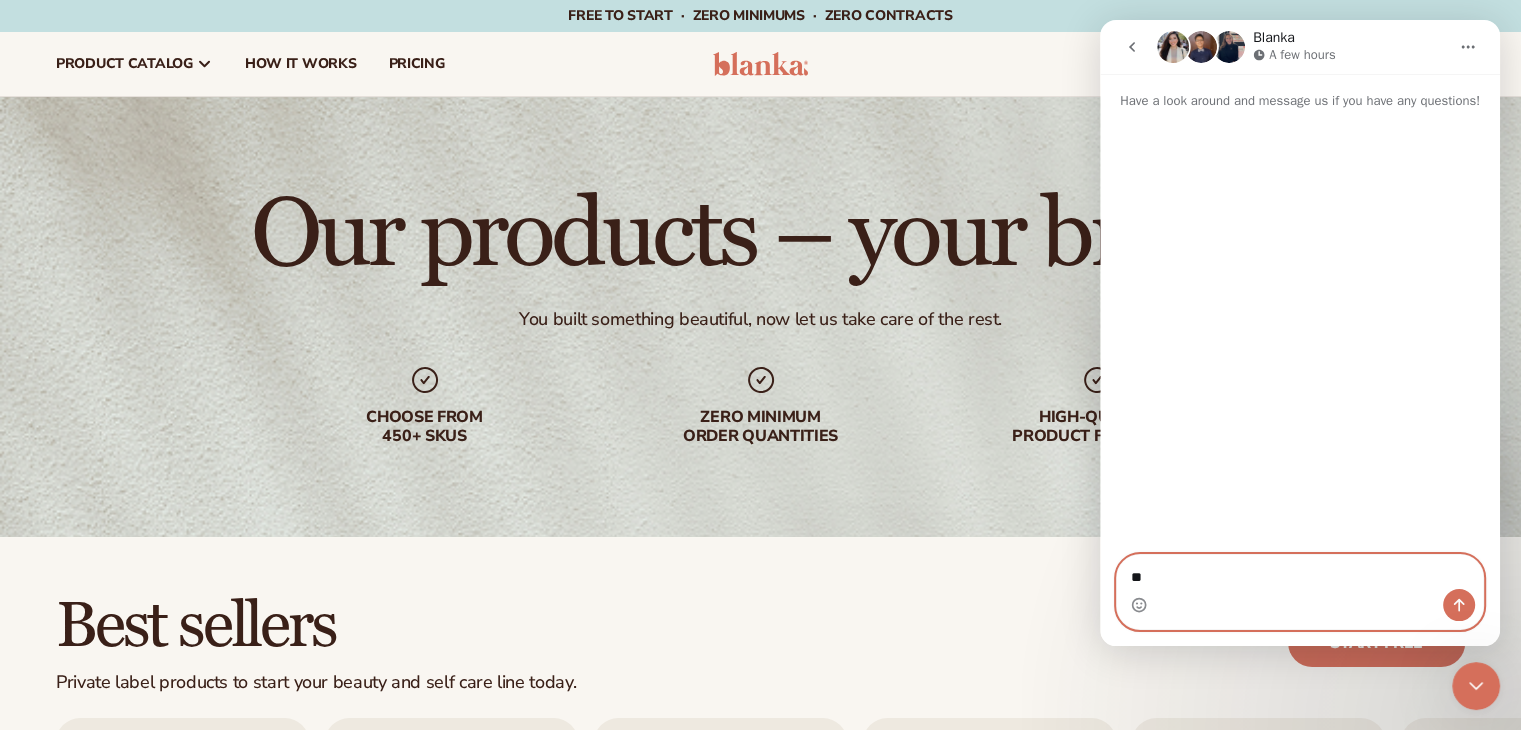 type on "*" 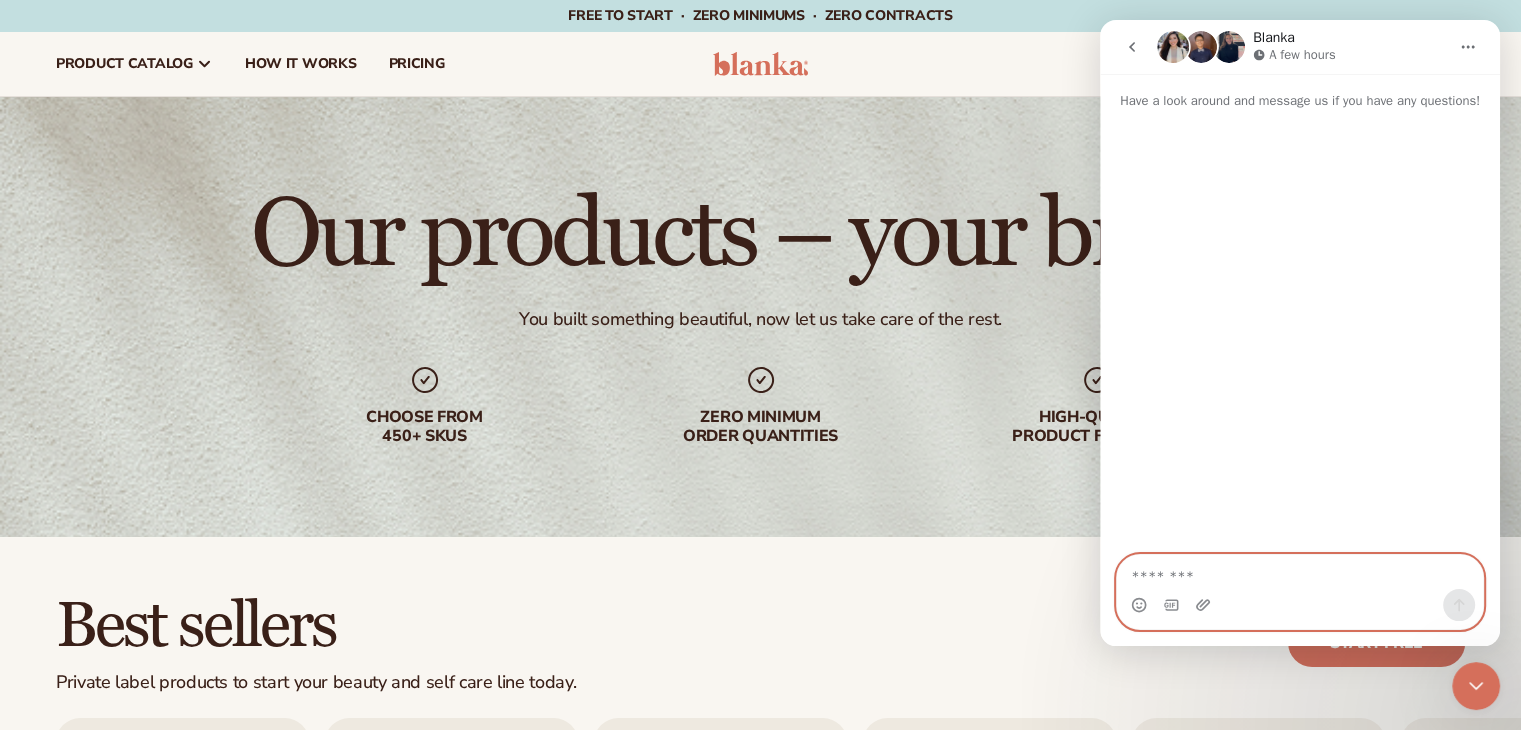 paste on "**********" 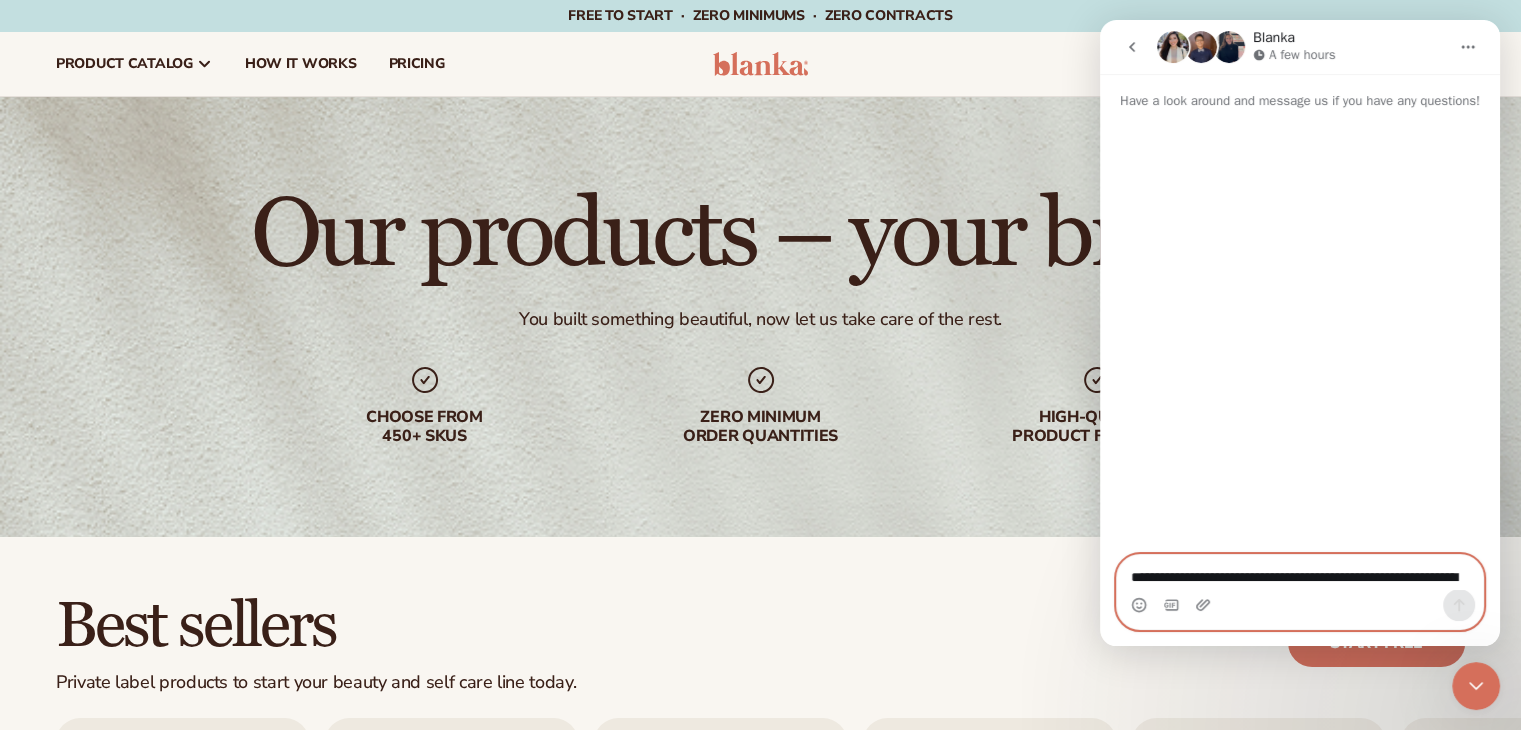 scroll, scrollTop: 793, scrollLeft: 0, axis: vertical 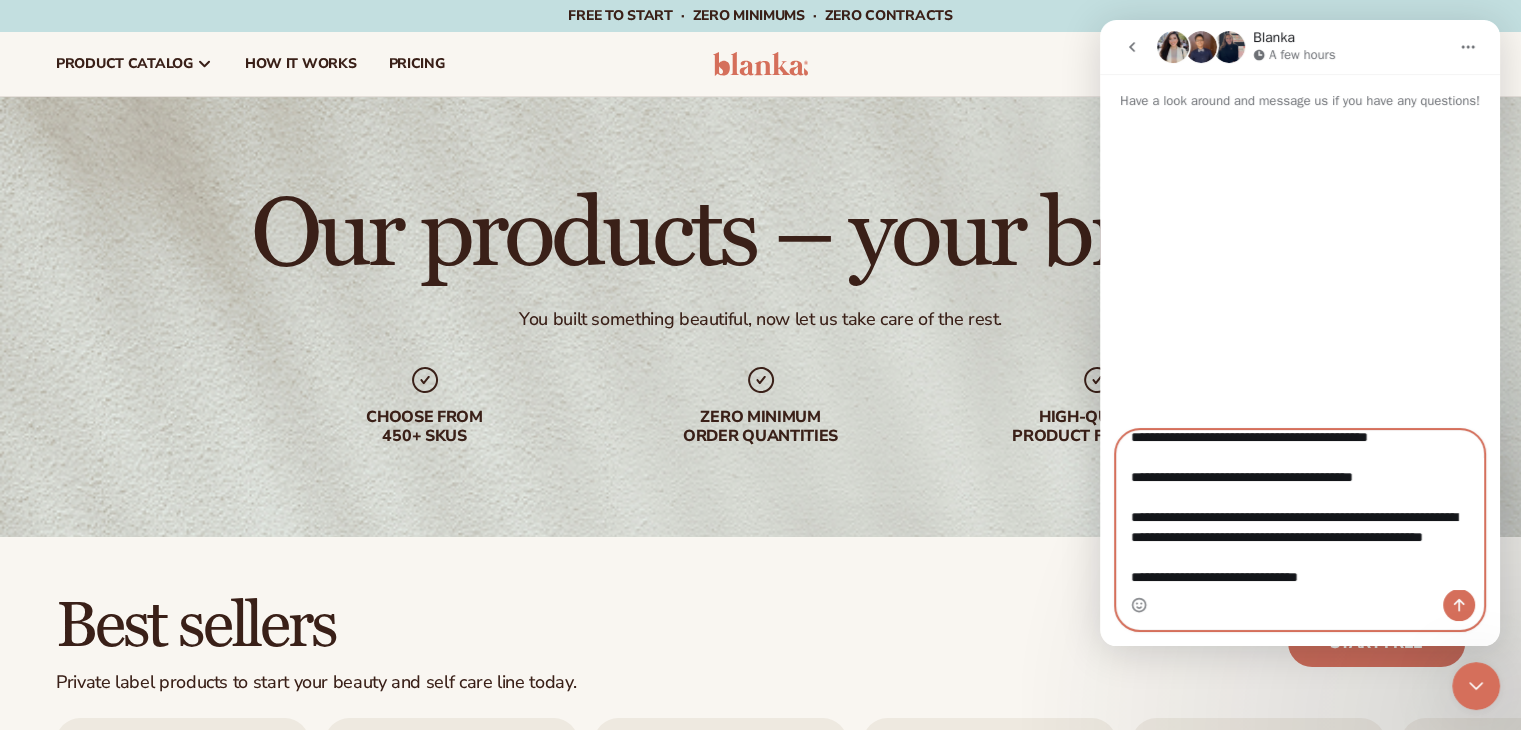 click at bounding box center (1300, 510) 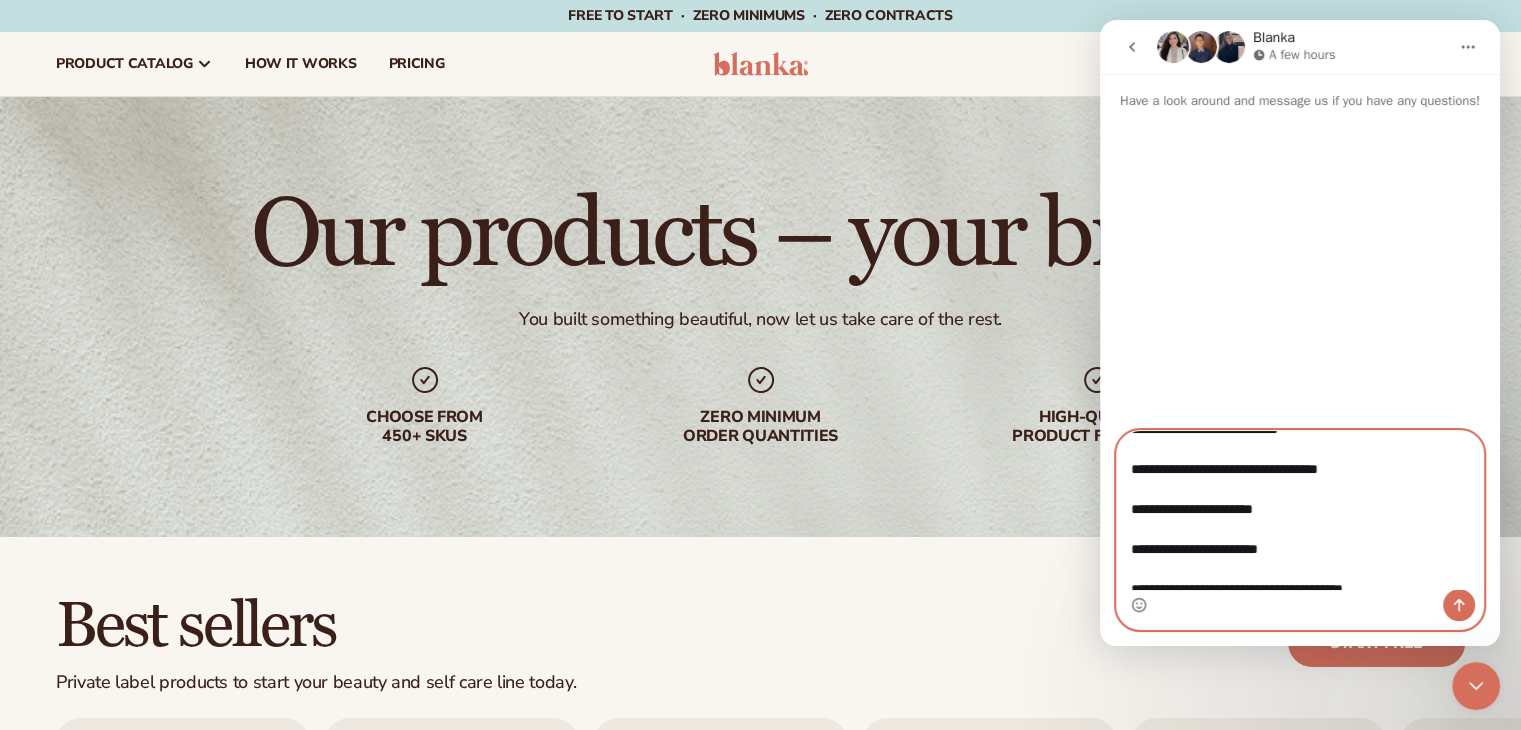 scroll, scrollTop: 0, scrollLeft: 0, axis: both 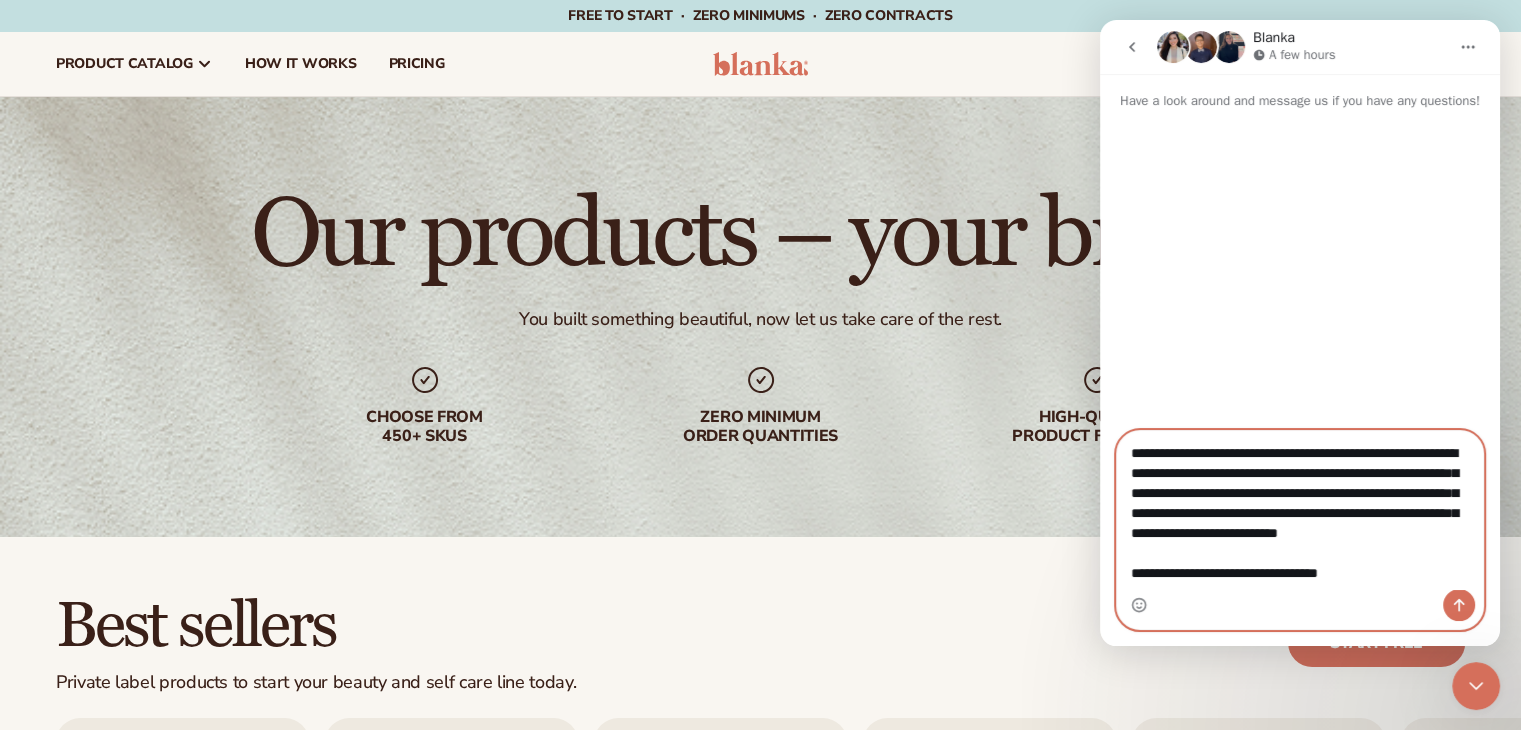click at bounding box center (1300, 510) 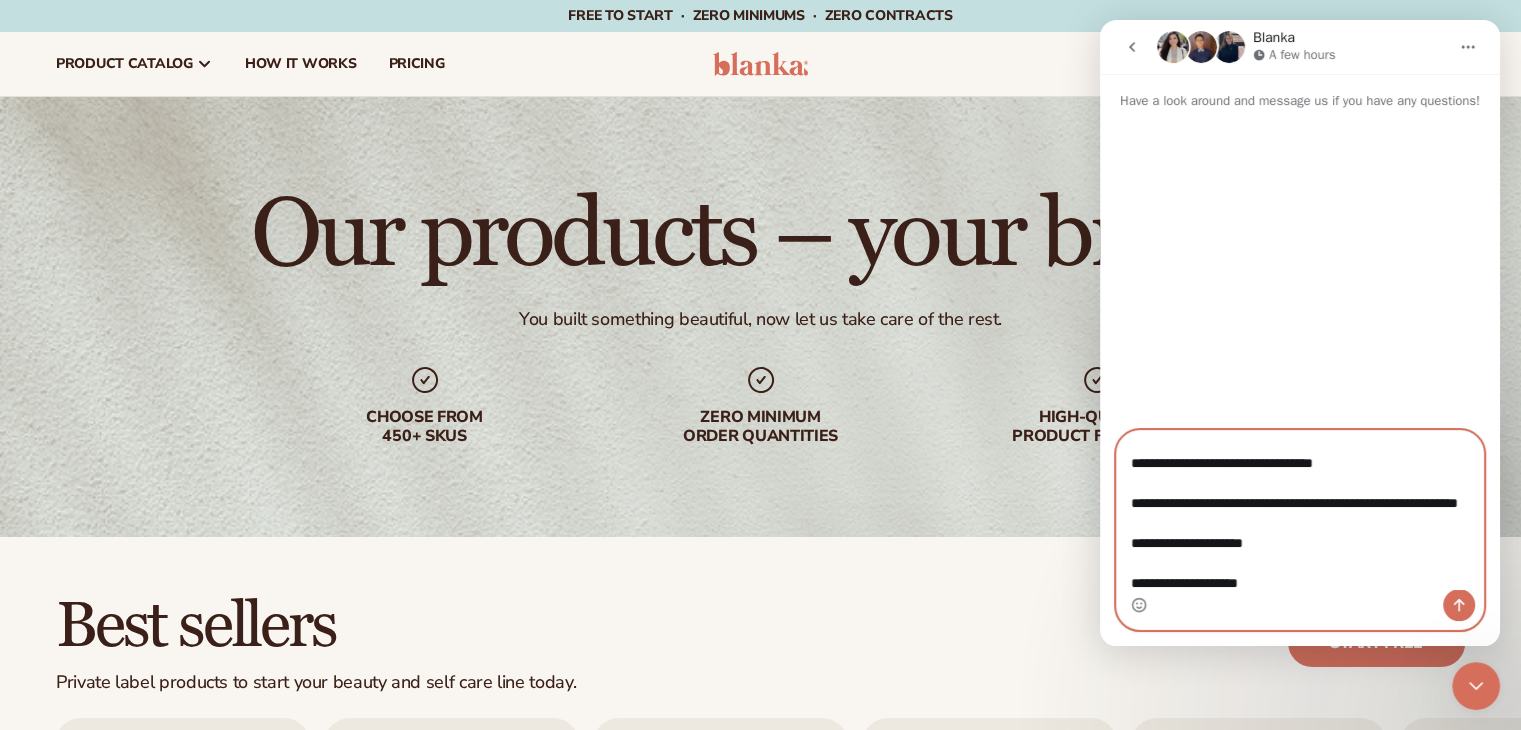 scroll, scrollTop: 300, scrollLeft: 0, axis: vertical 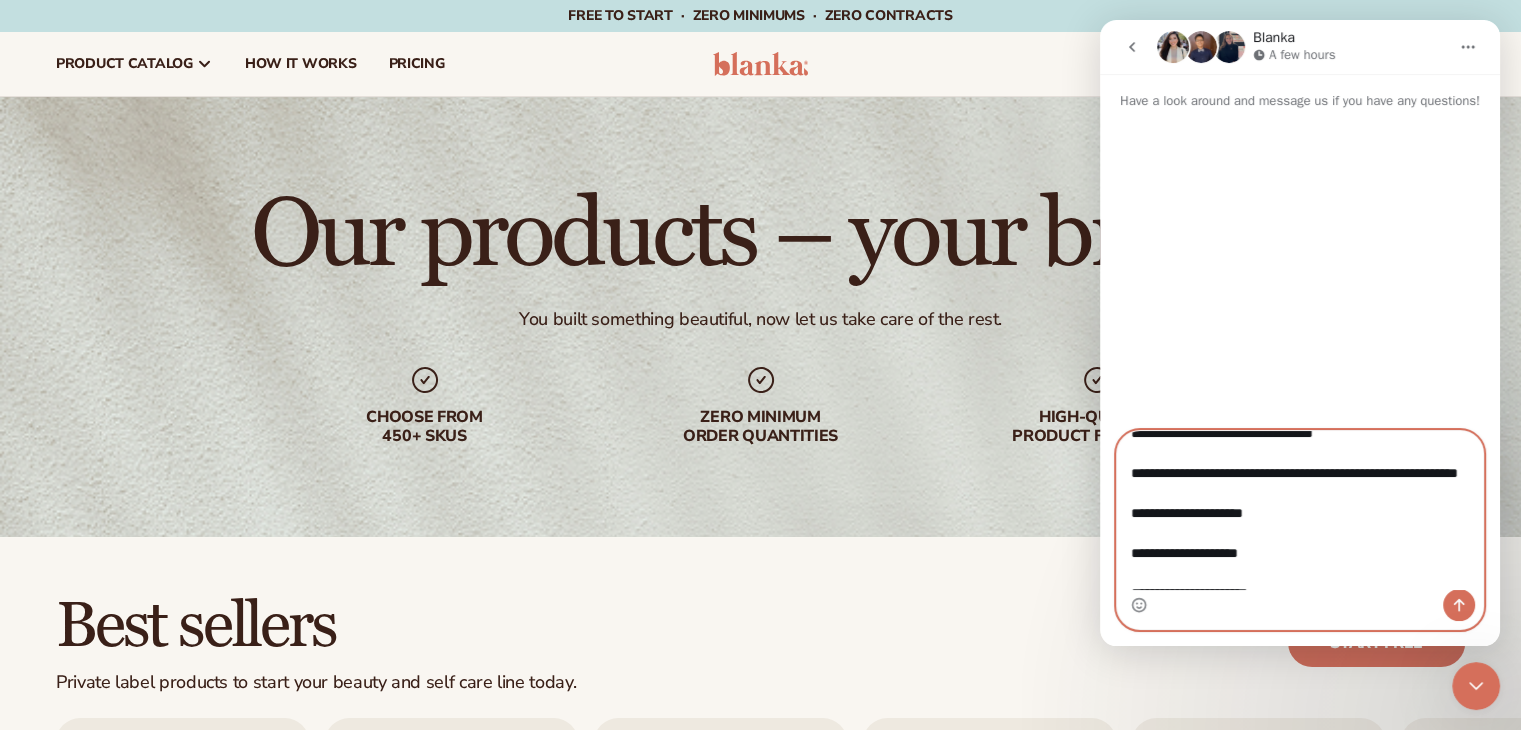 click at bounding box center (1300, 510) 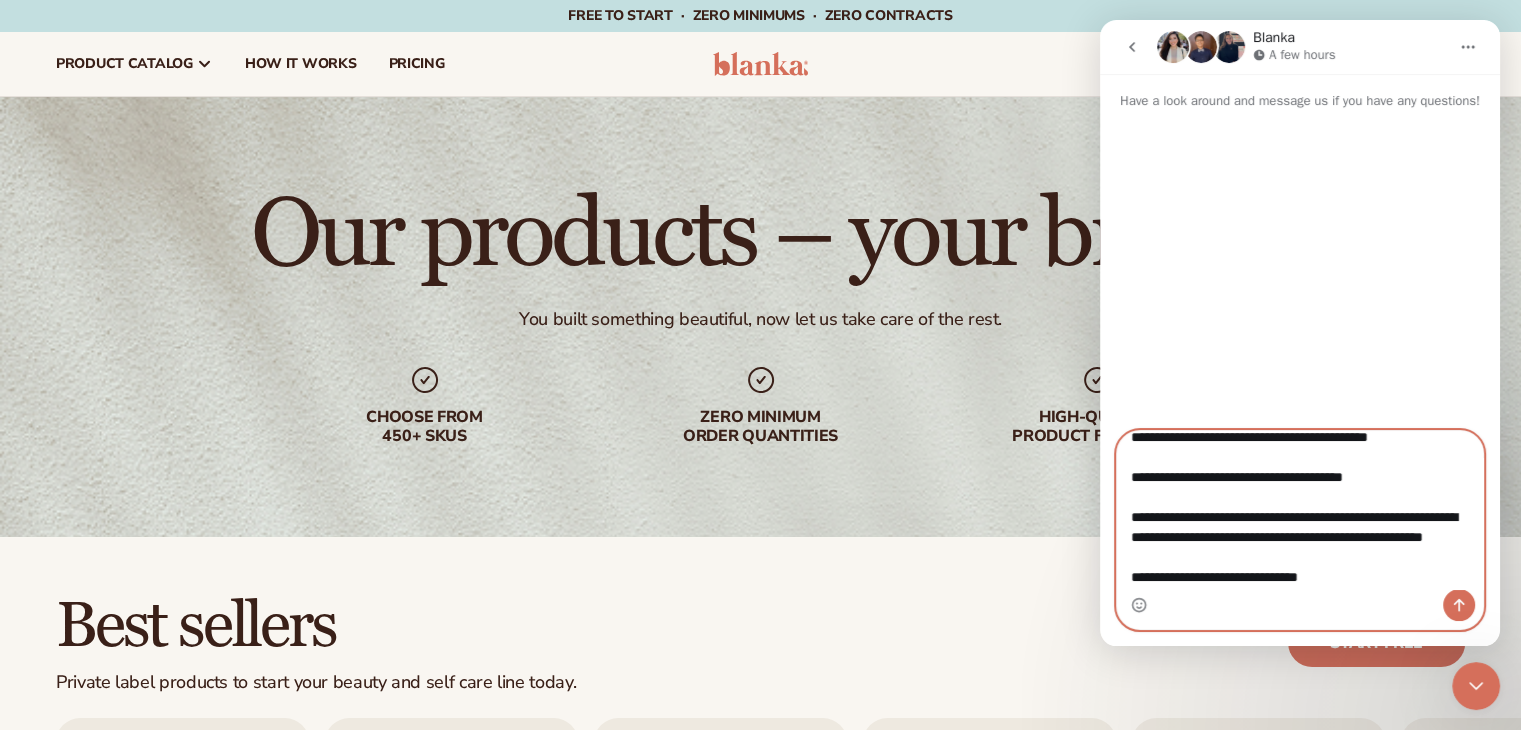 scroll, scrollTop: 796, scrollLeft: 0, axis: vertical 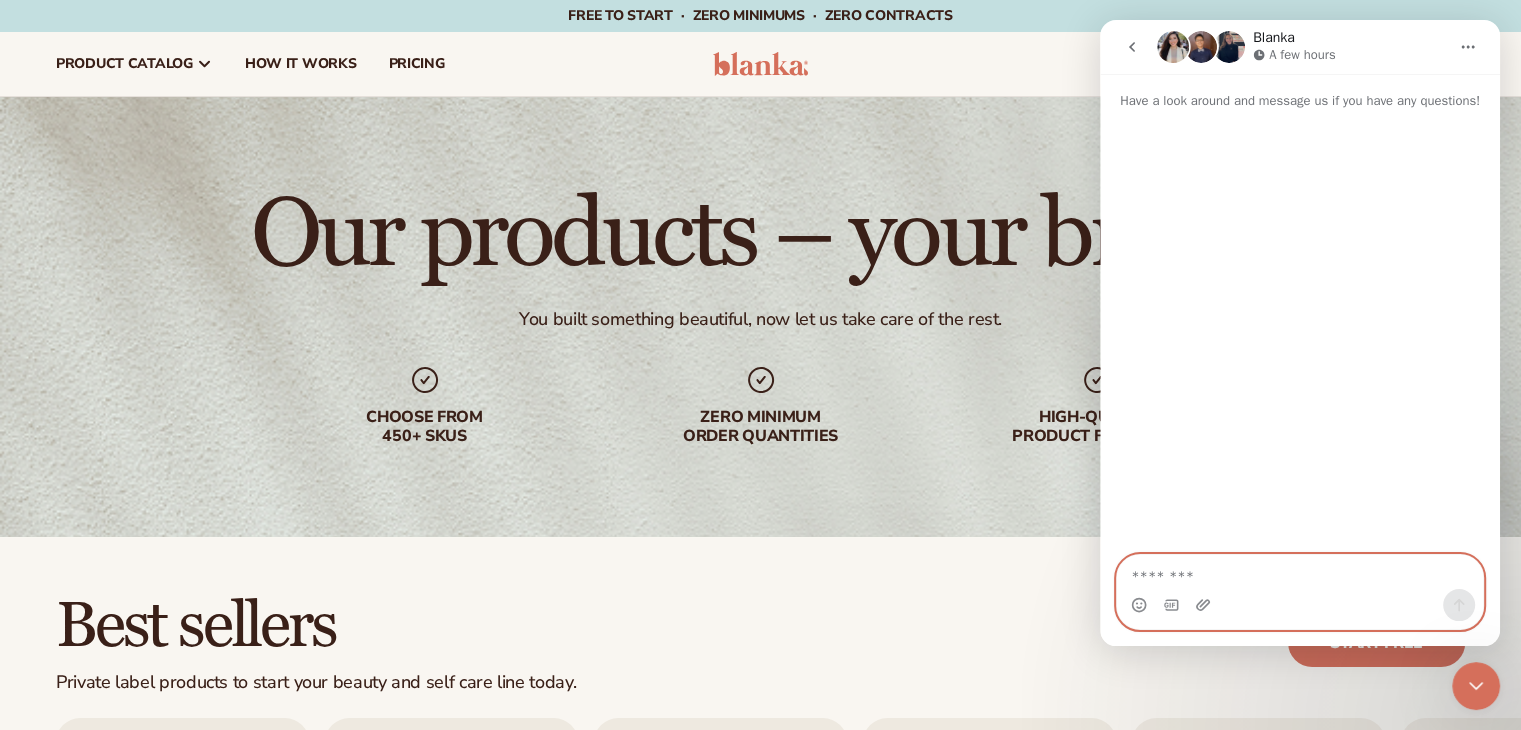 paste on "**********" 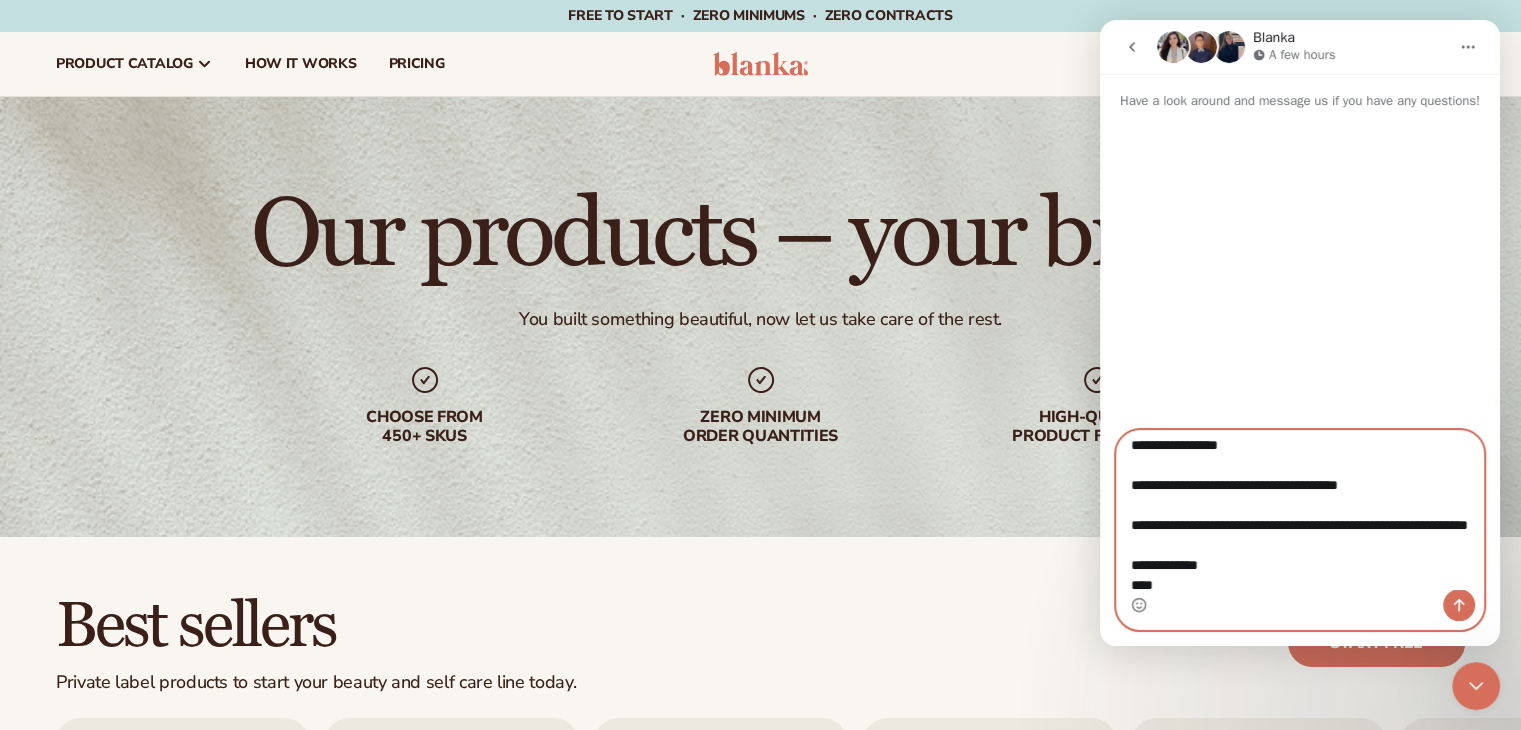 scroll, scrollTop: 953, scrollLeft: 0, axis: vertical 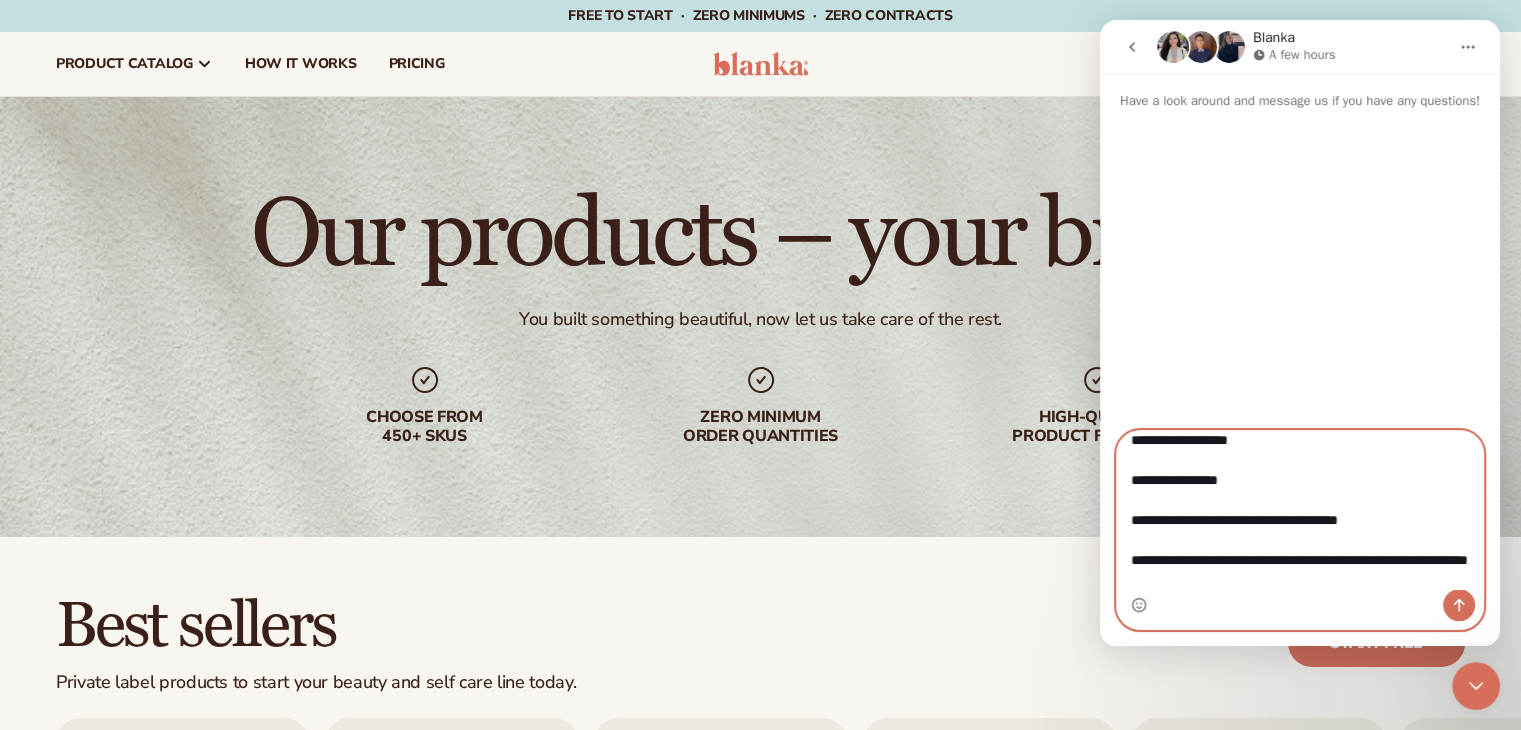 drag, startPoint x: 1393, startPoint y: 562, endPoint x: 1169, endPoint y: 562, distance: 224 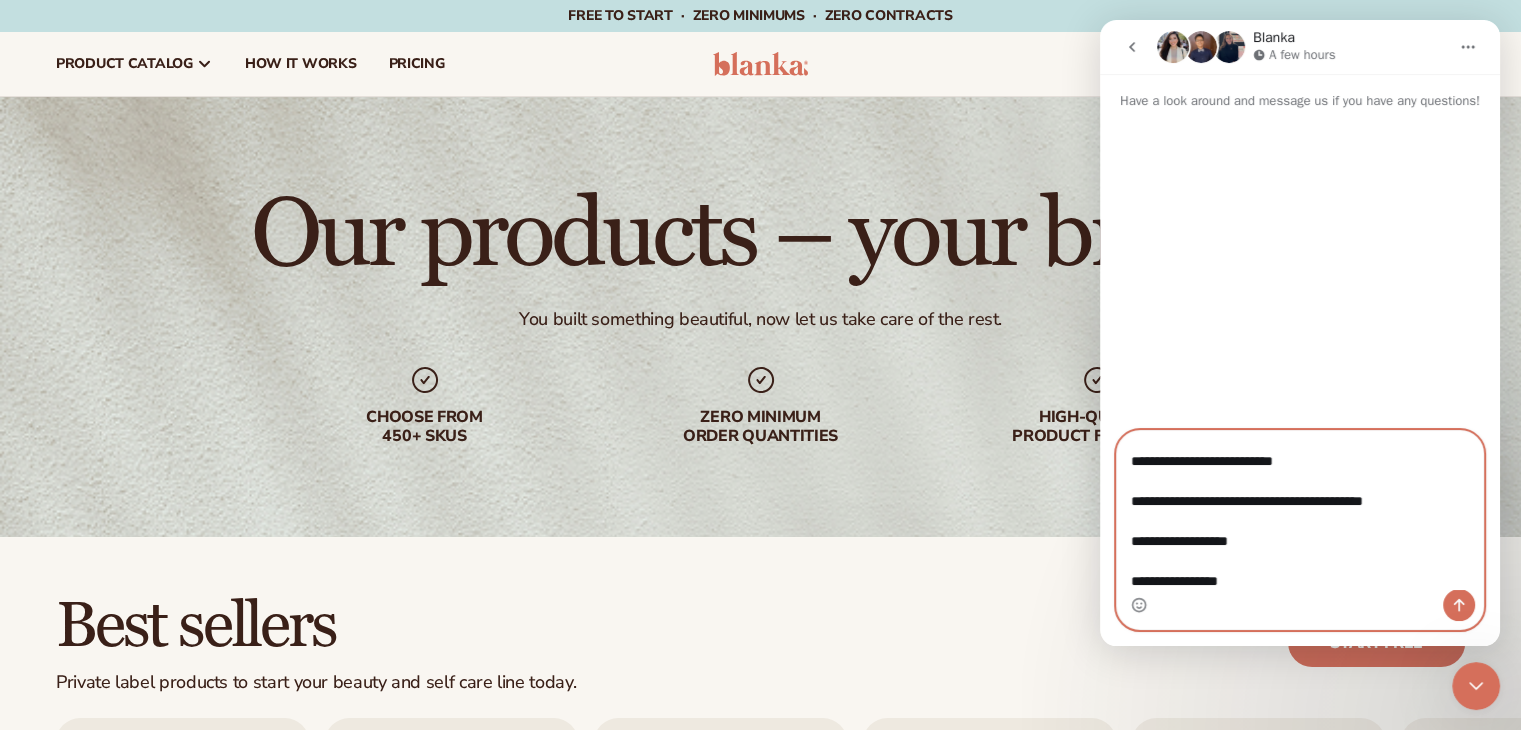 scroll, scrollTop: 853, scrollLeft: 0, axis: vertical 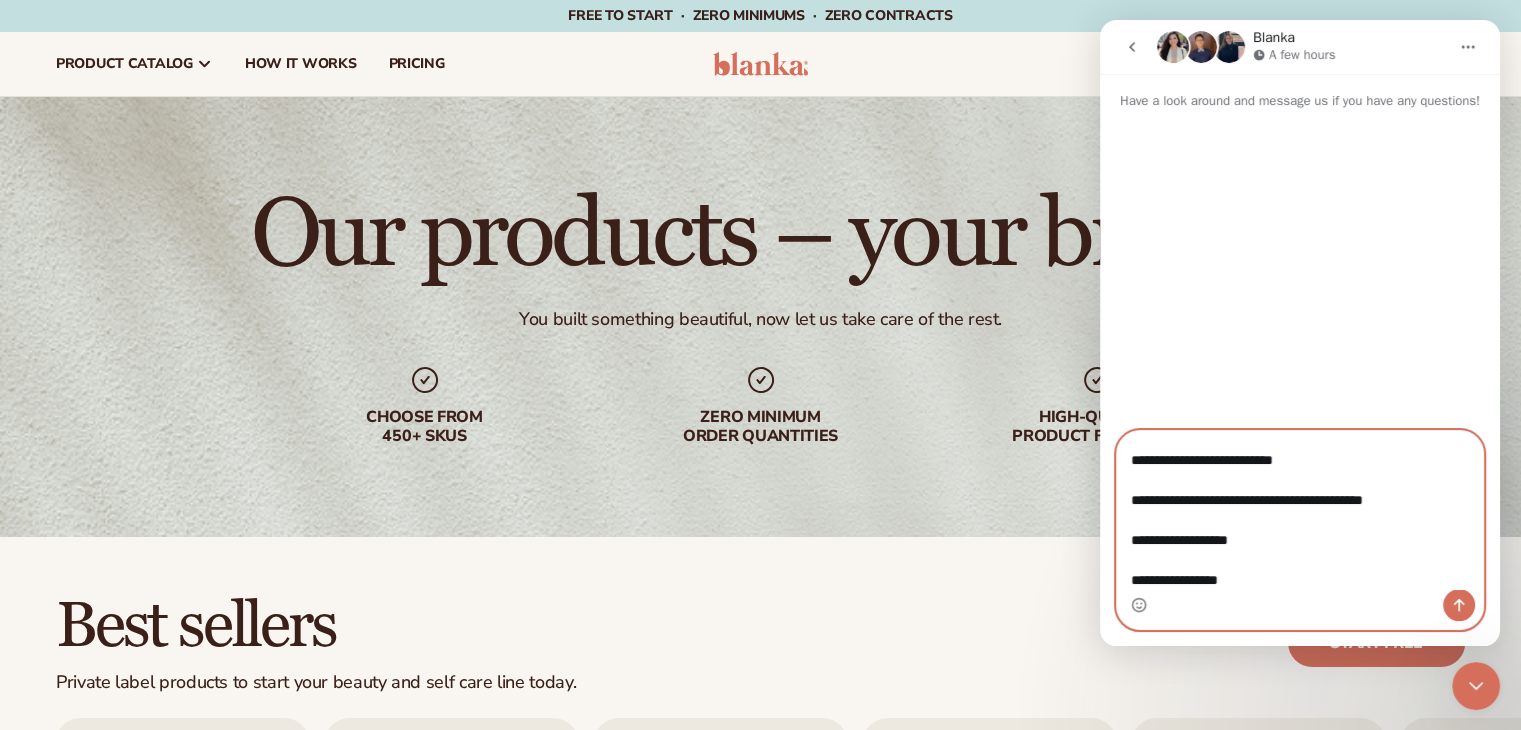 click at bounding box center [1300, 510] 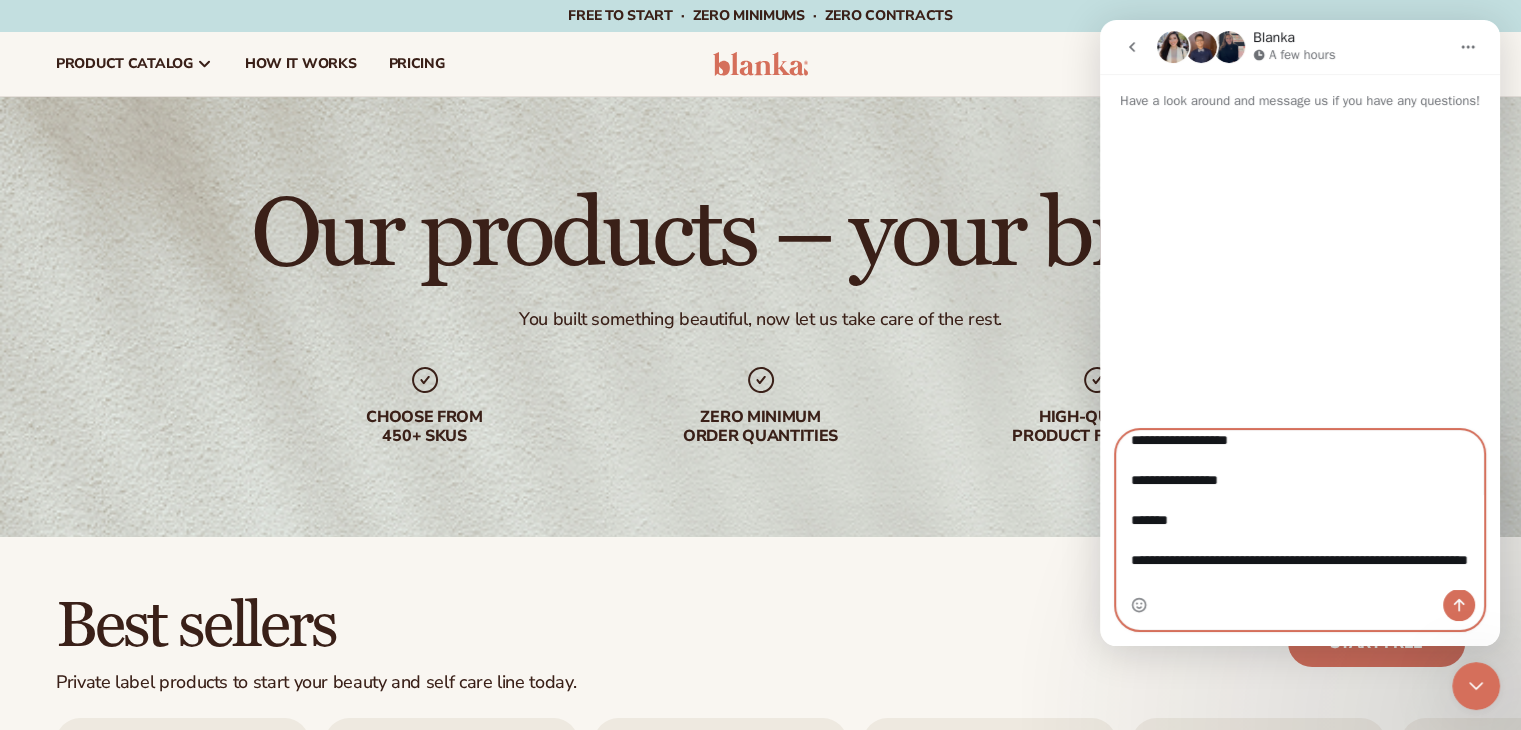 scroll, scrollTop: 1056, scrollLeft: 0, axis: vertical 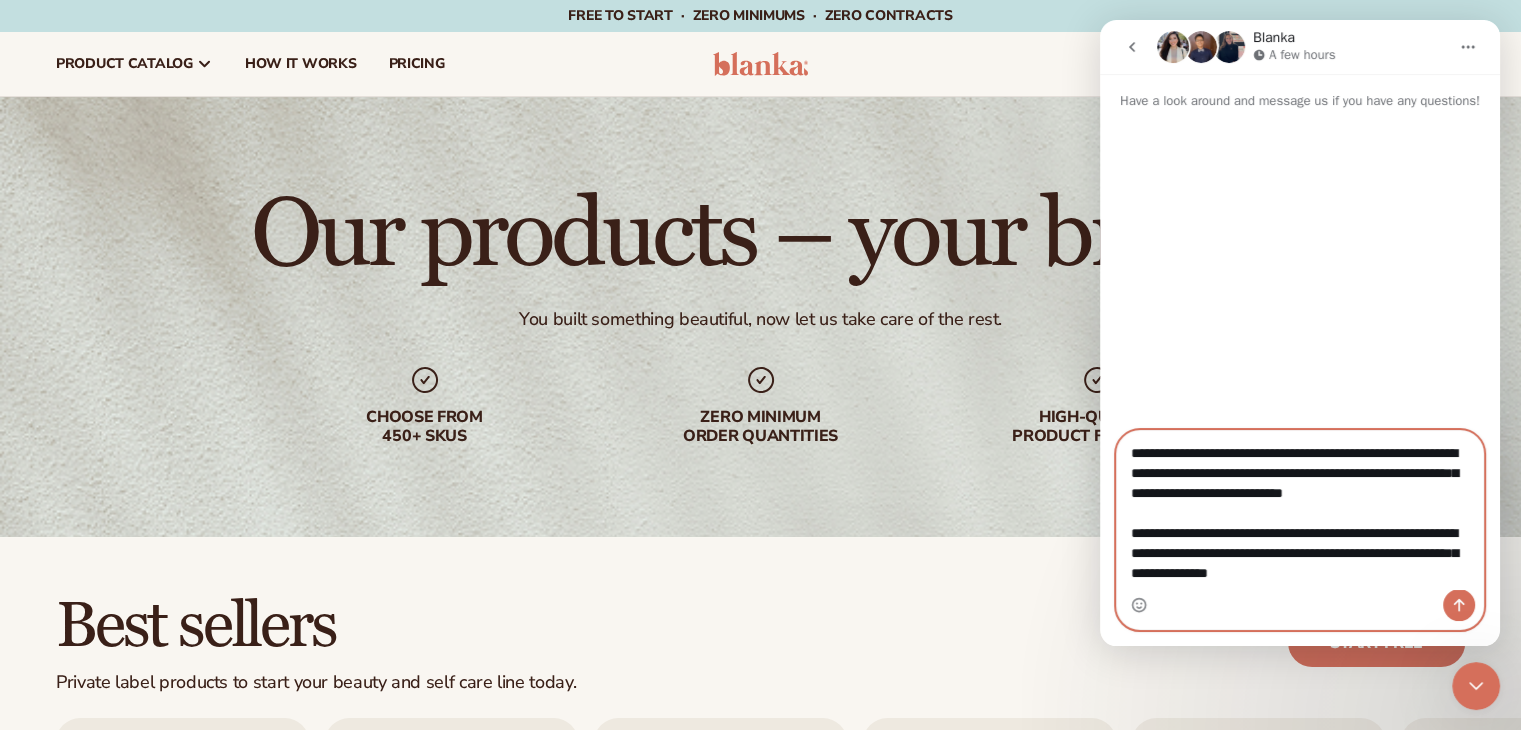 drag, startPoint x: 1185, startPoint y: 581, endPoint x: 1121, endPoint y: 463, distance: 134.23859 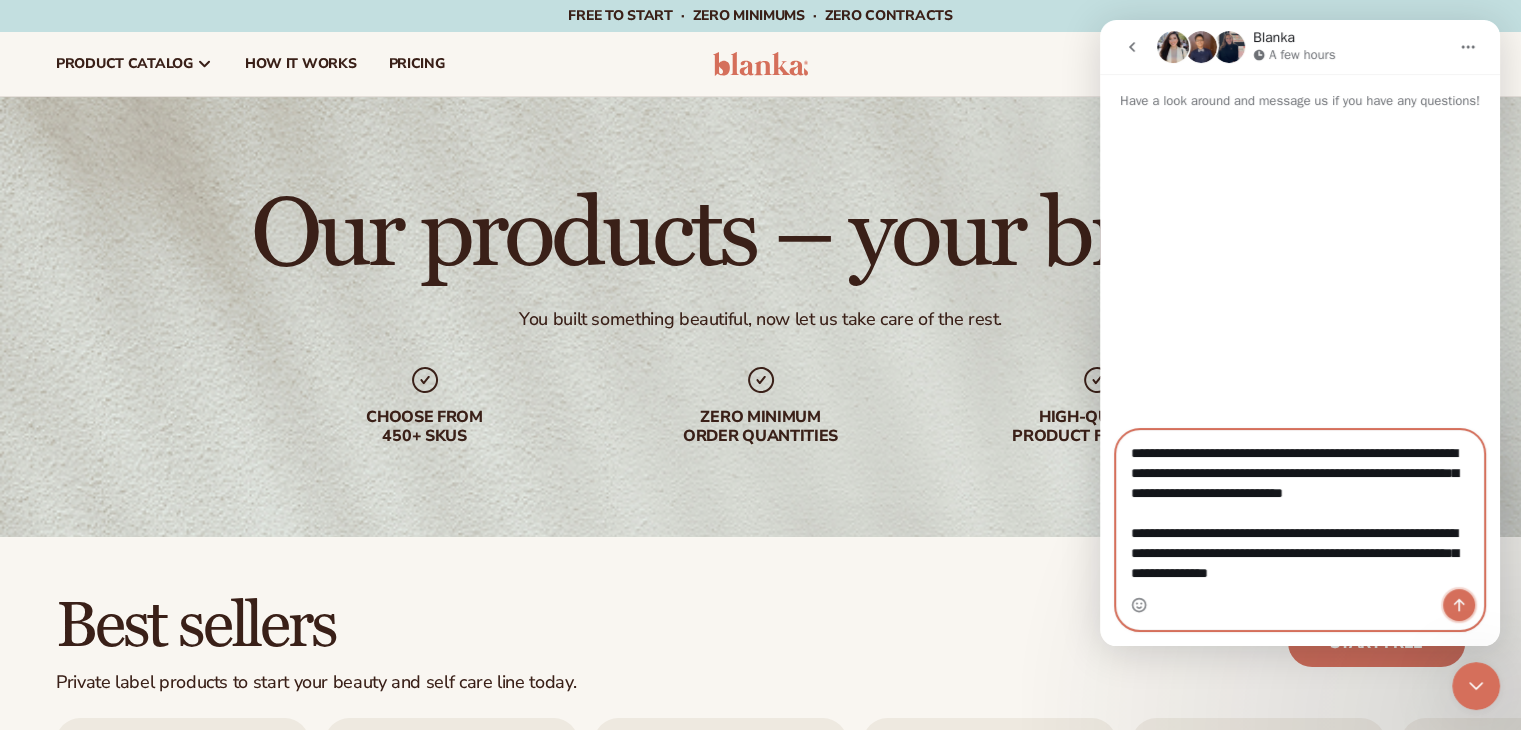 click 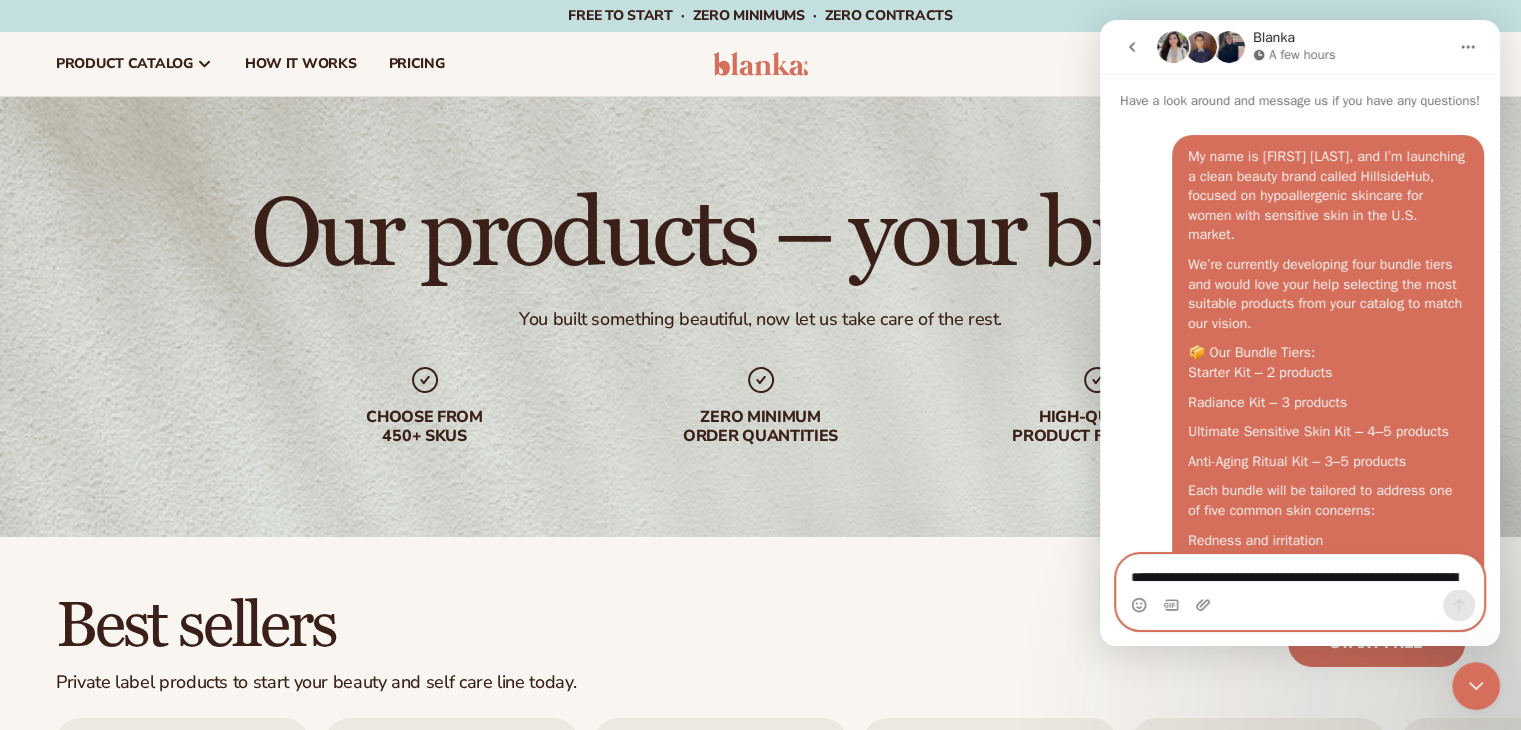 scroll, scrollTop: 0, scrollLeft: 0, axis: both 